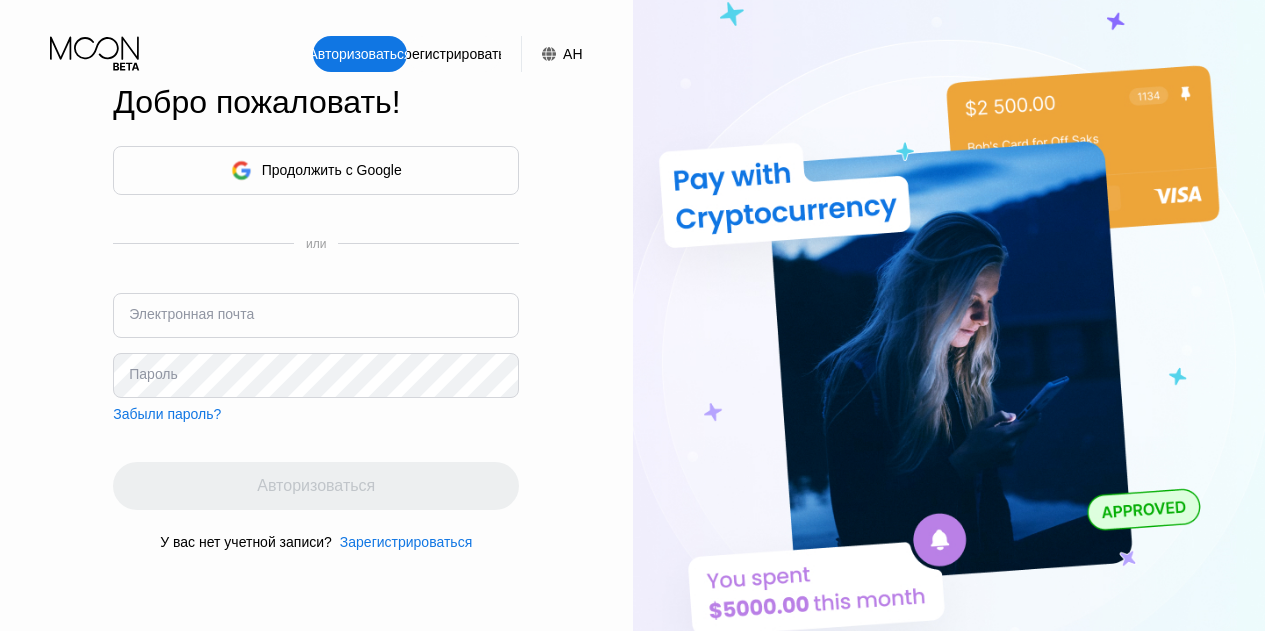 scroll, scrollTop: 0, scrollLeft: 0, axis: both 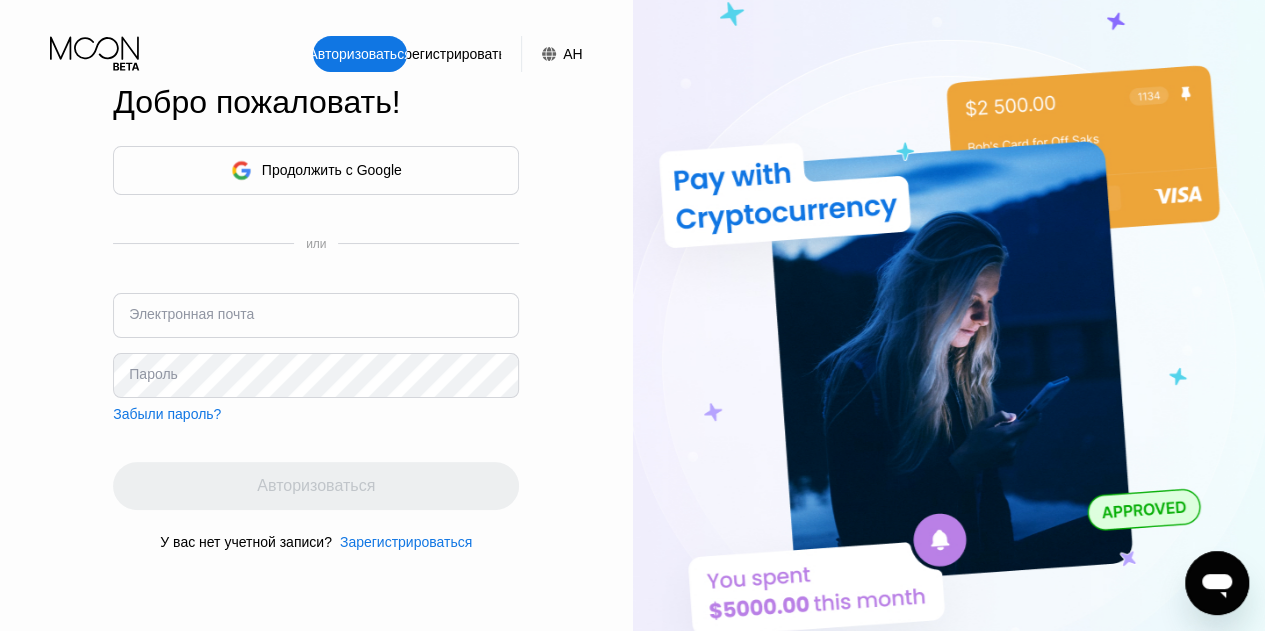click on "Продолжить с Google" at bounding box center (332, 170) 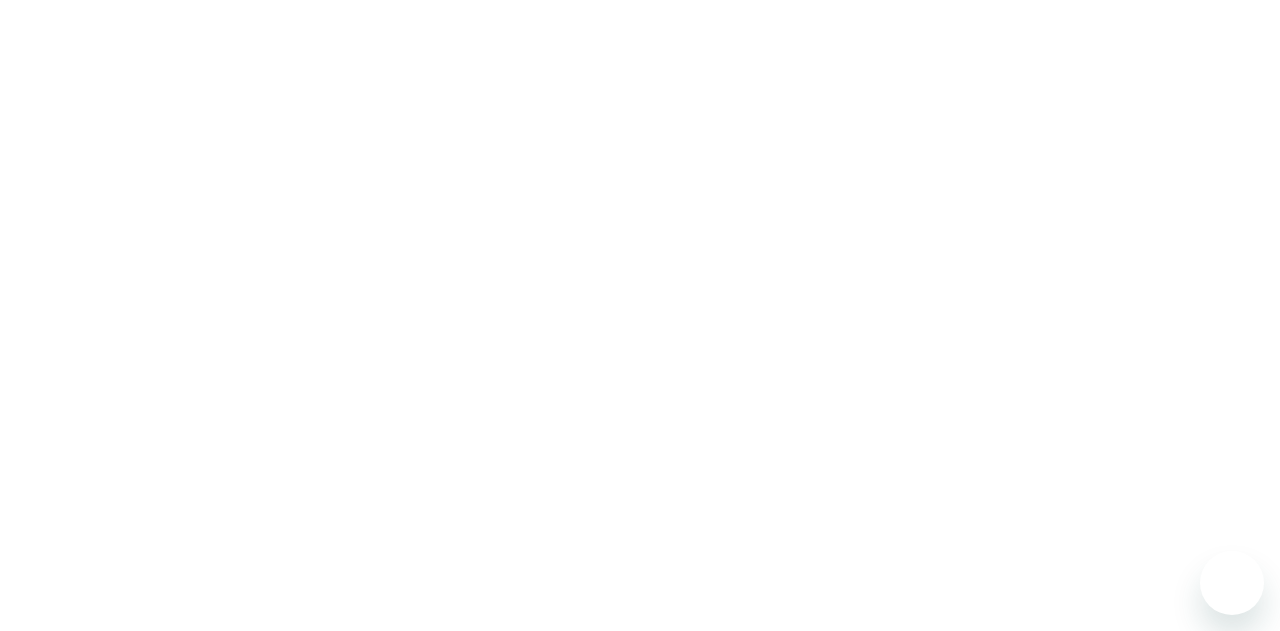 scroll, scrollTop: 0, scrollLeft: 0, axis: both 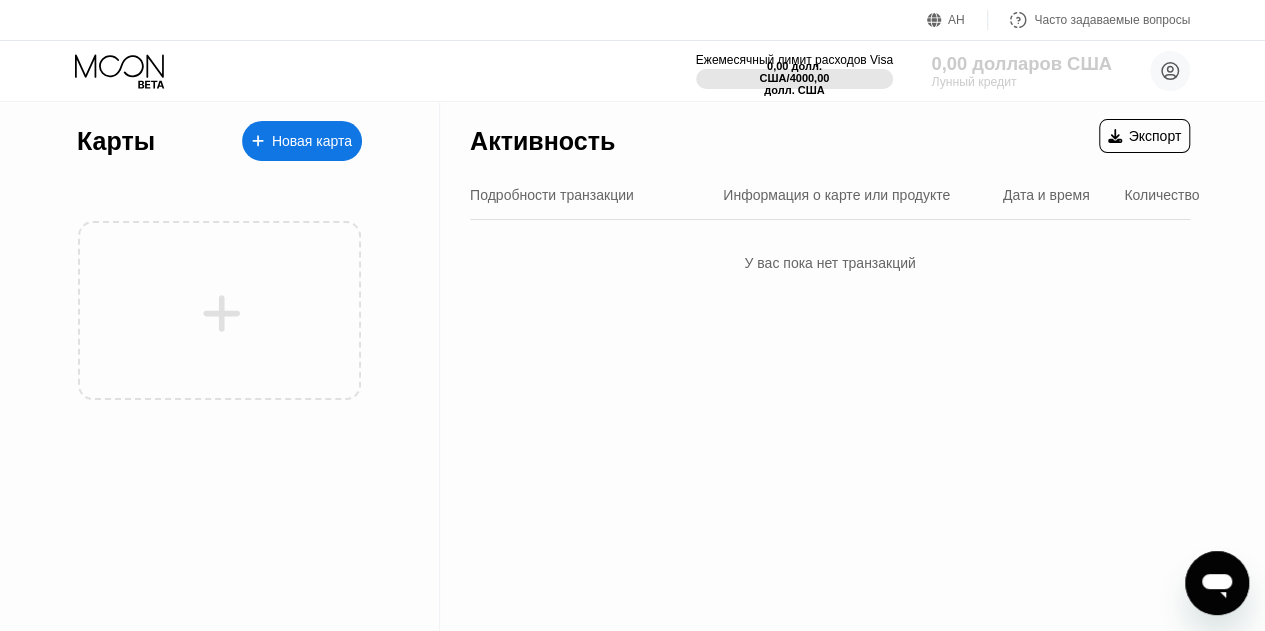 click on "Лунный кредит" at bounding box center (973, 82) 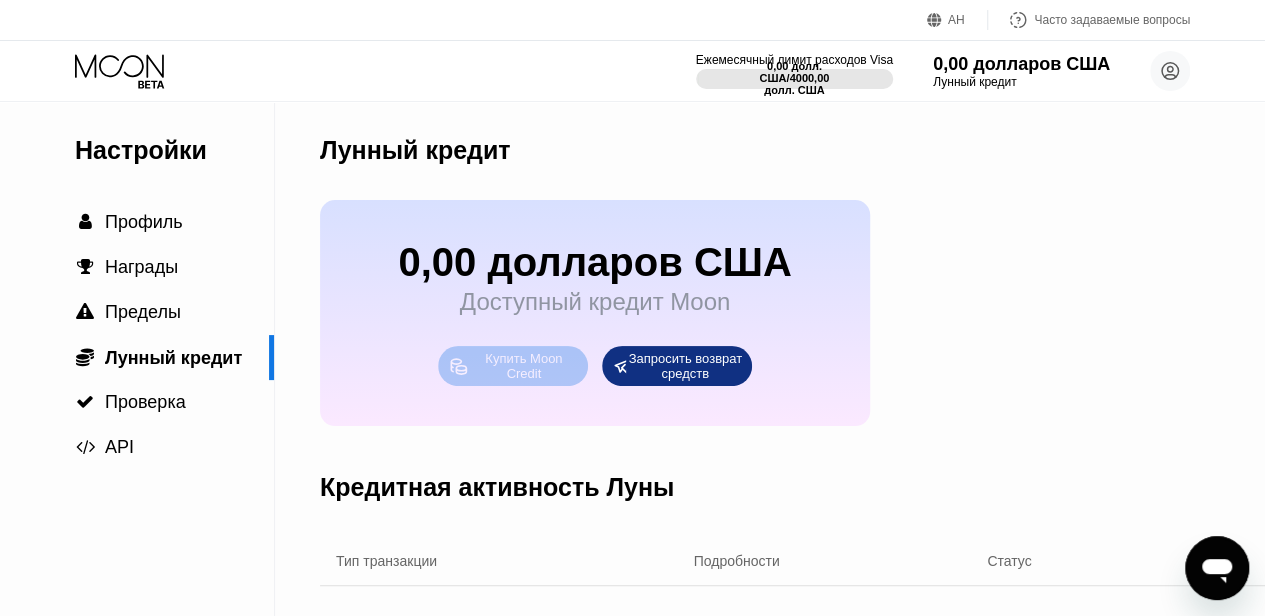 click on "Купить Moon Credit" at bounding box center [524, 366] 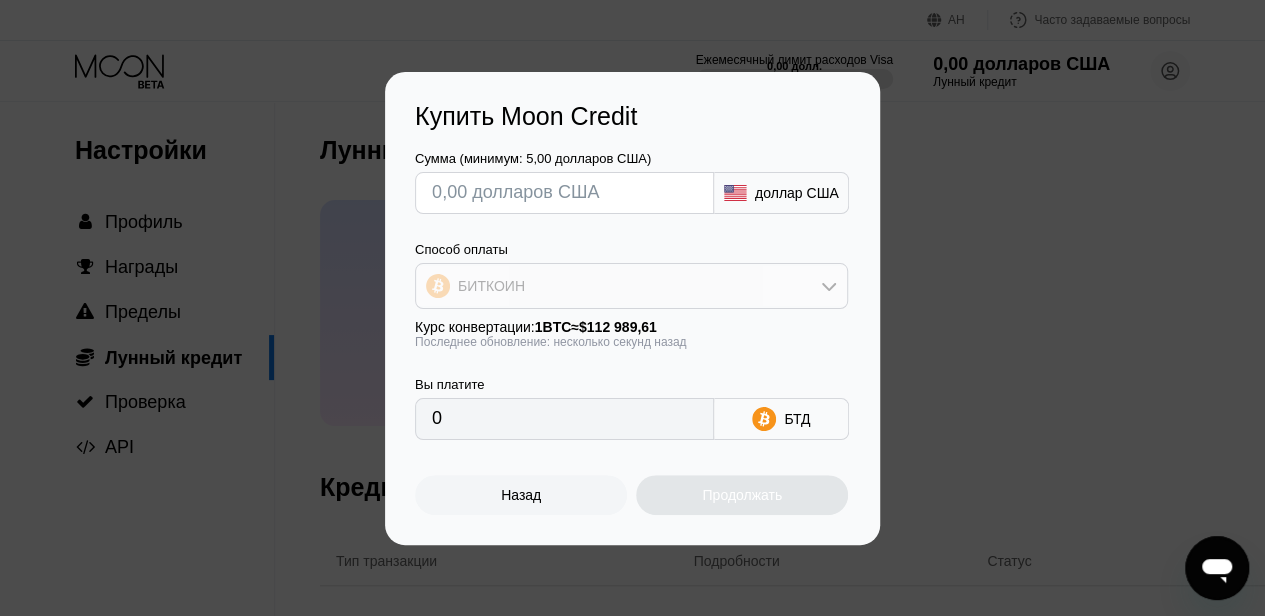 click on "БИТКОИН" at bounding box center [631, 286] 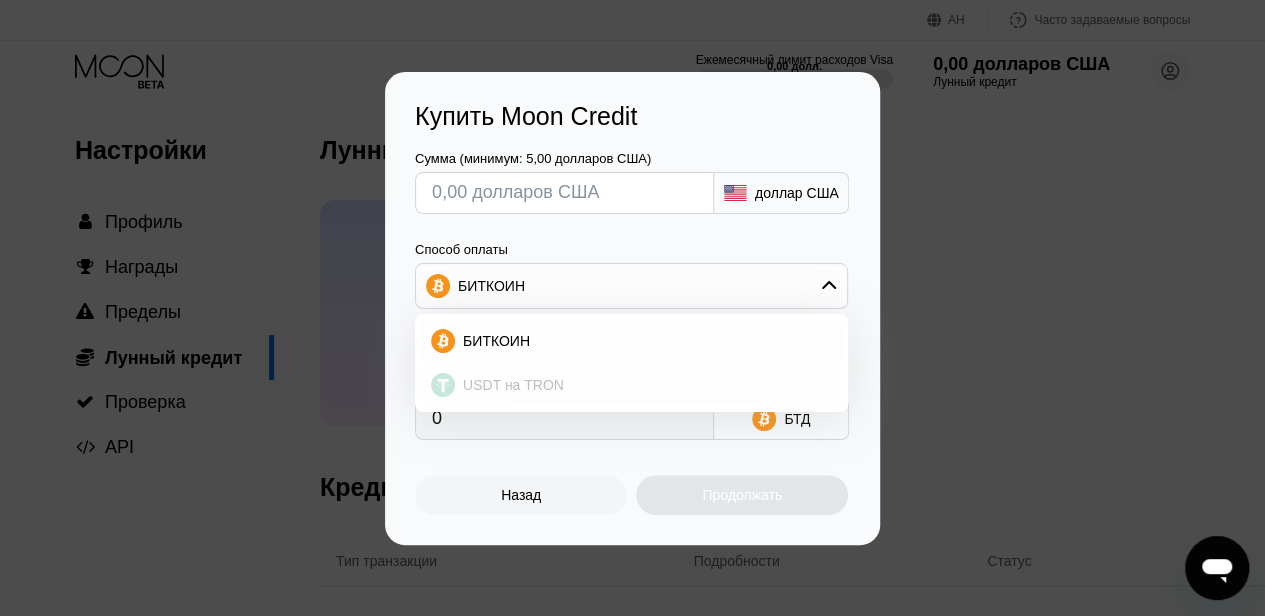 click on "USDT на TRON" at bounding box center [631, 385] 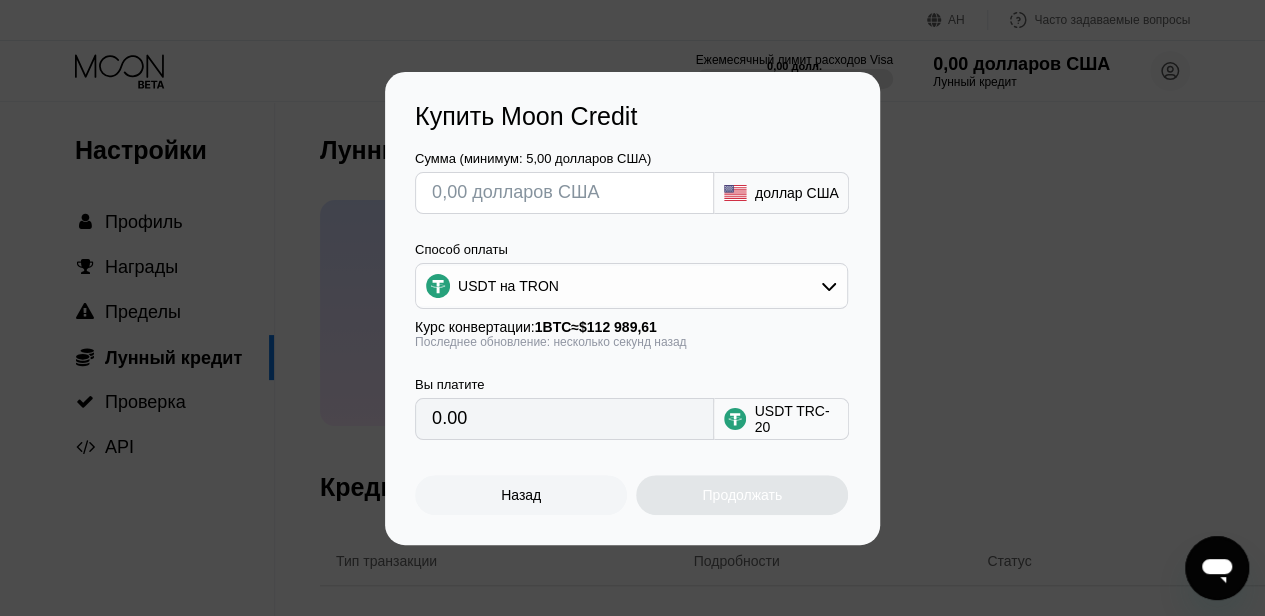 click at bounding box center [564, 193] 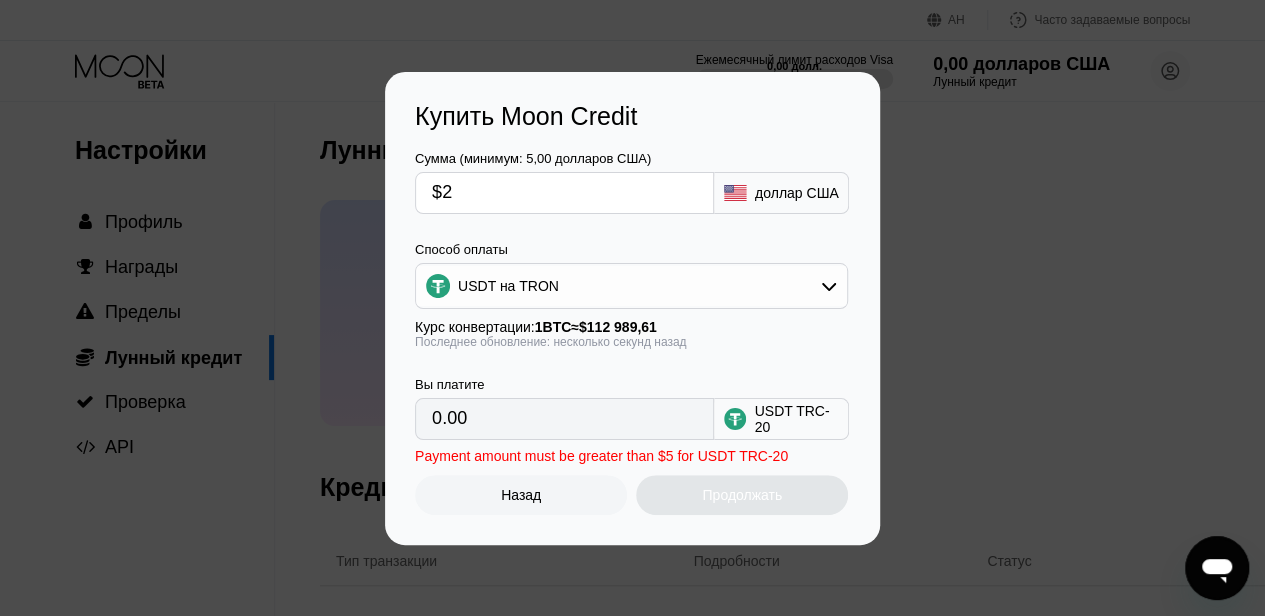 type on "2.02" 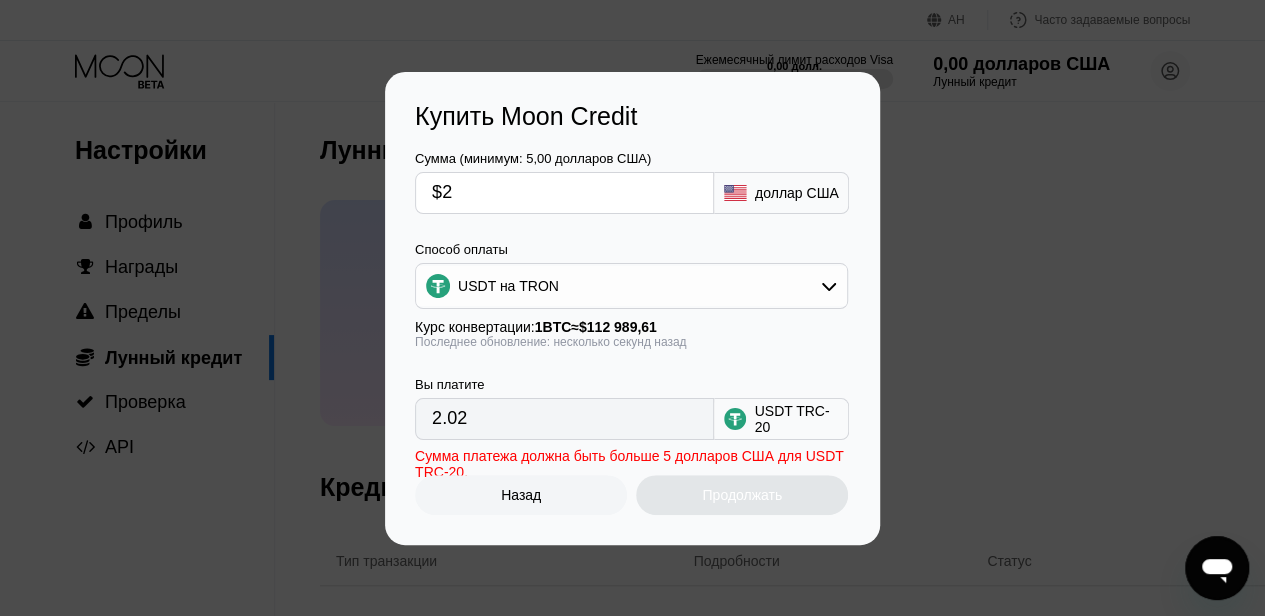 type on "$28" 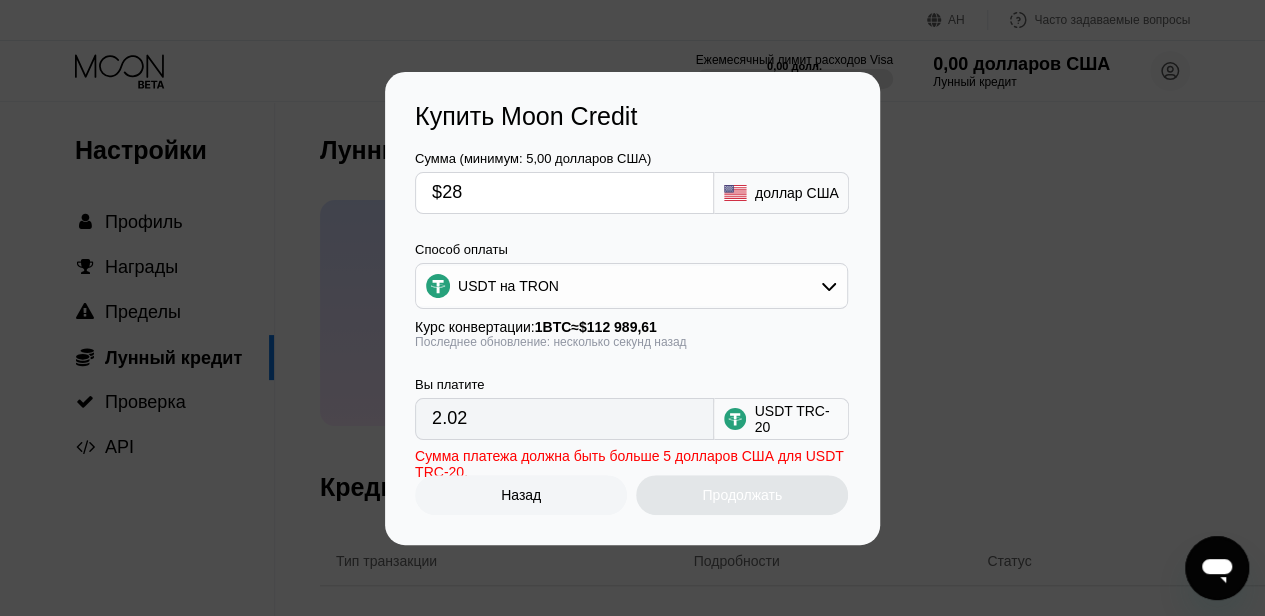 type on "28.28" 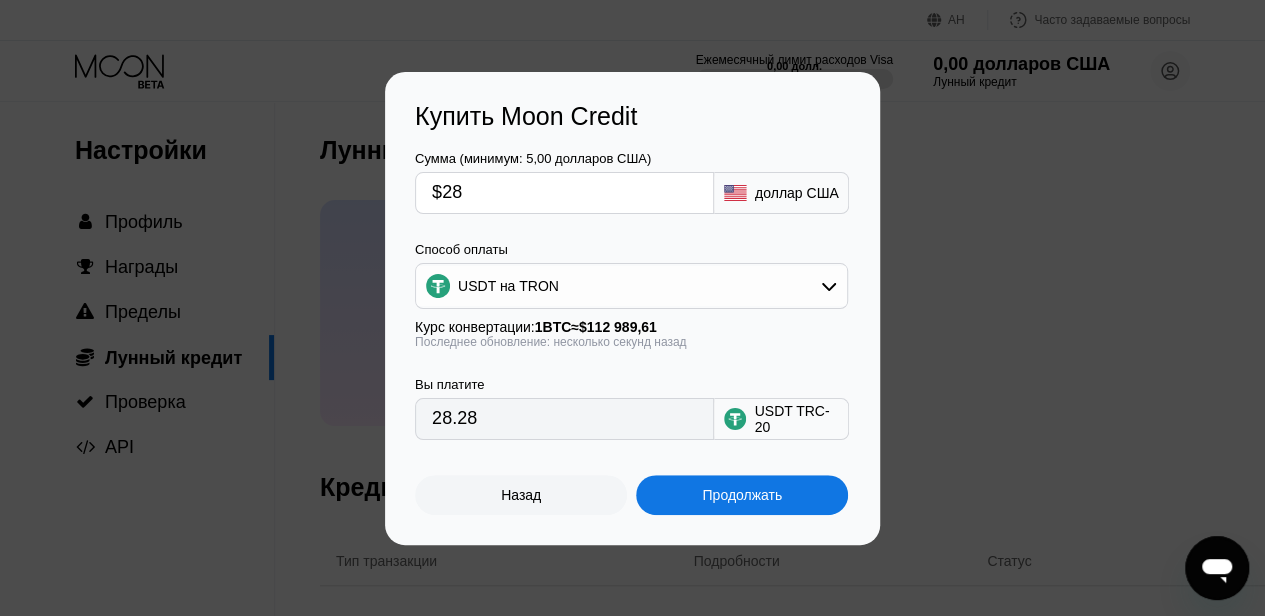 type on "$2" 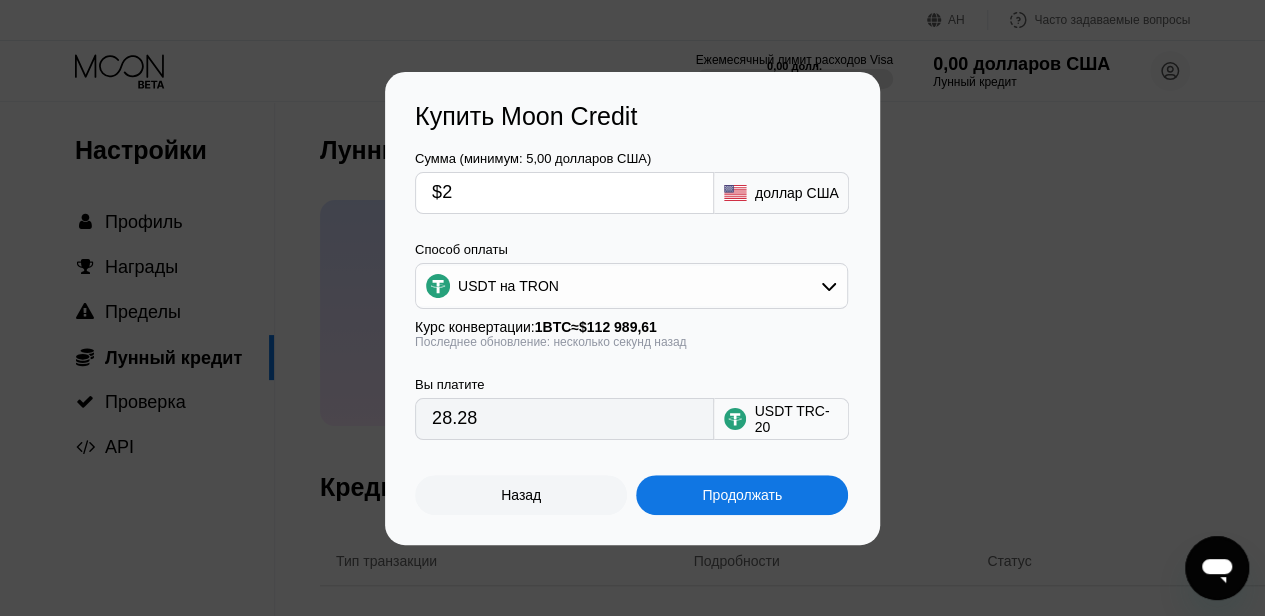 type on "2.02" 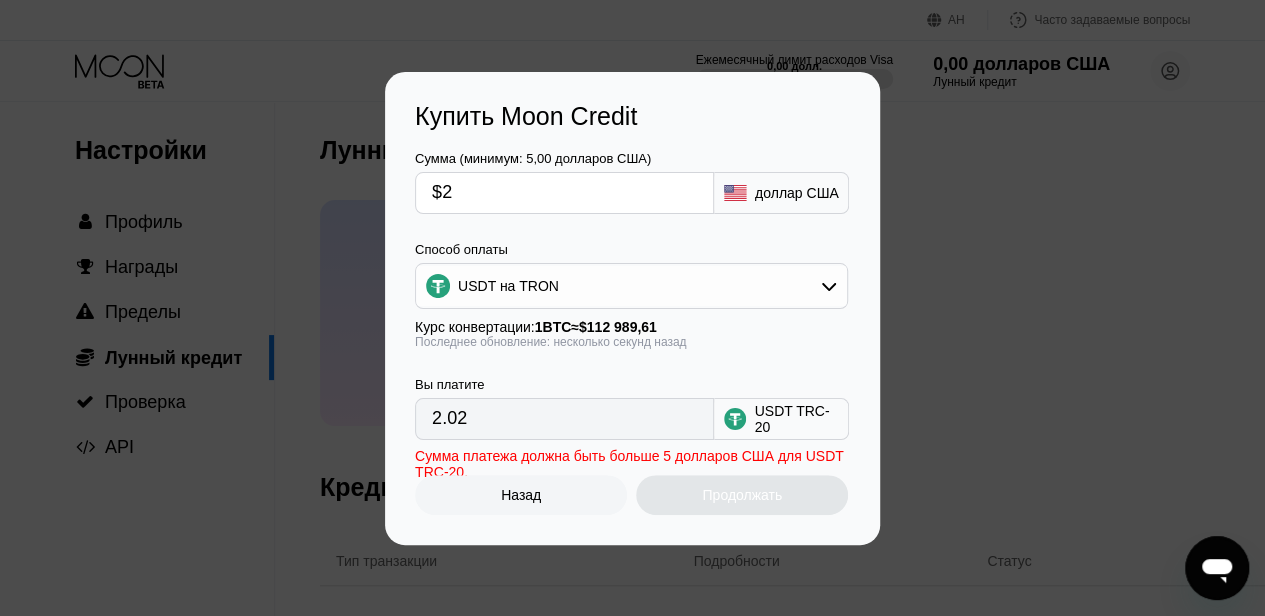 type on "$25" 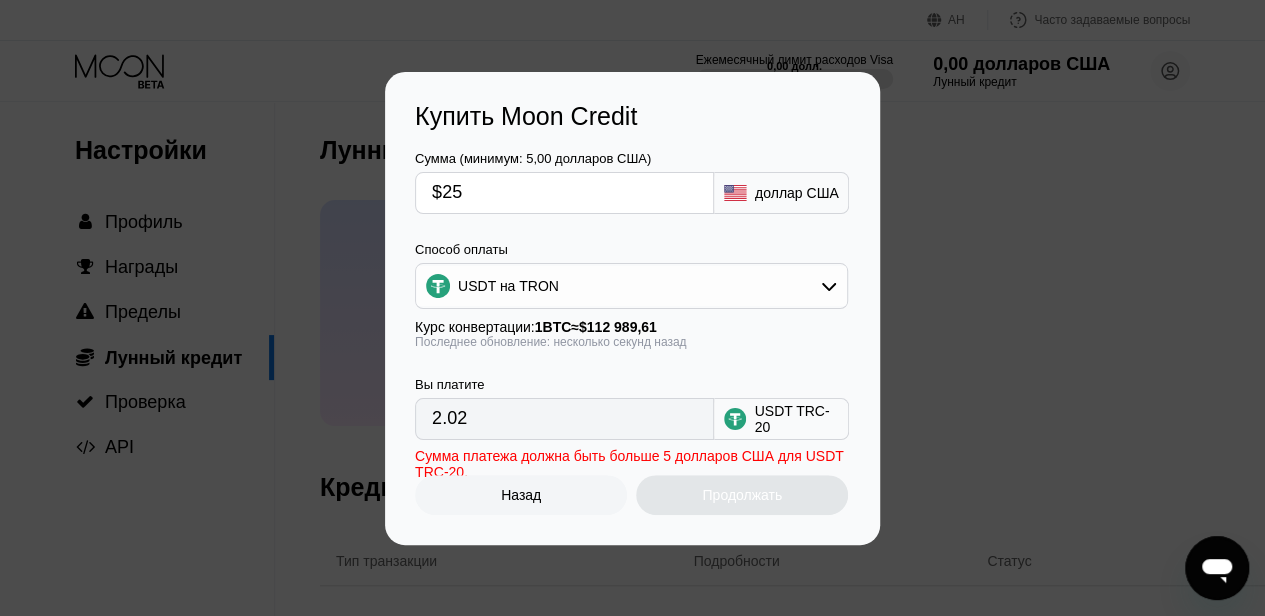 type on "25.25" 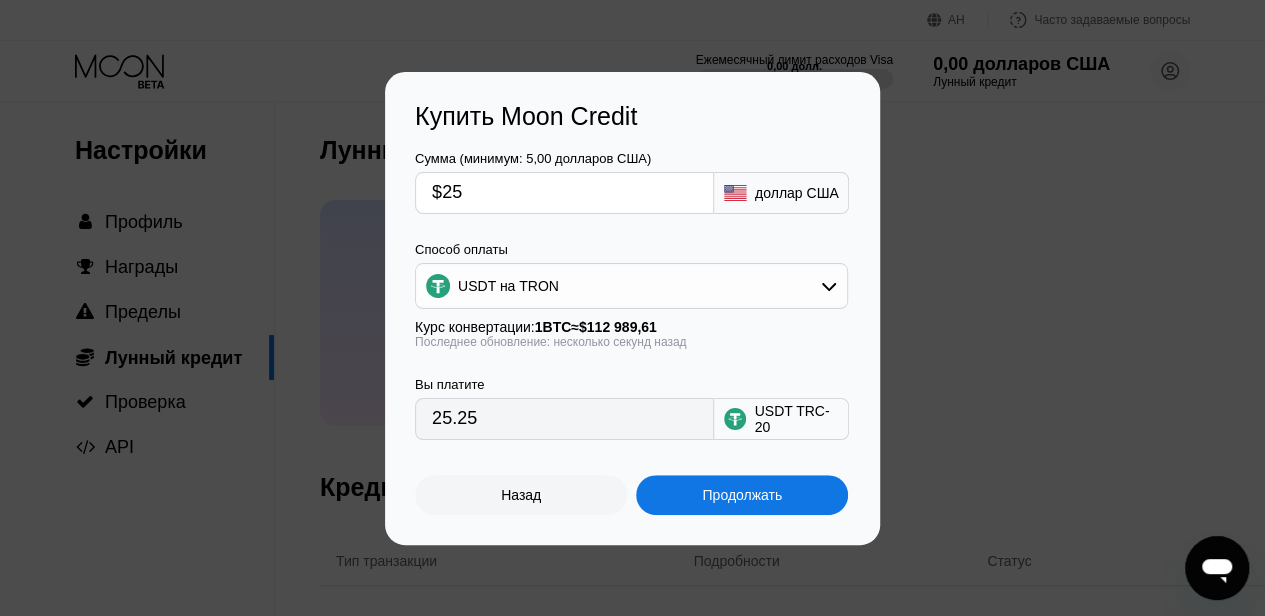 type on "$25" 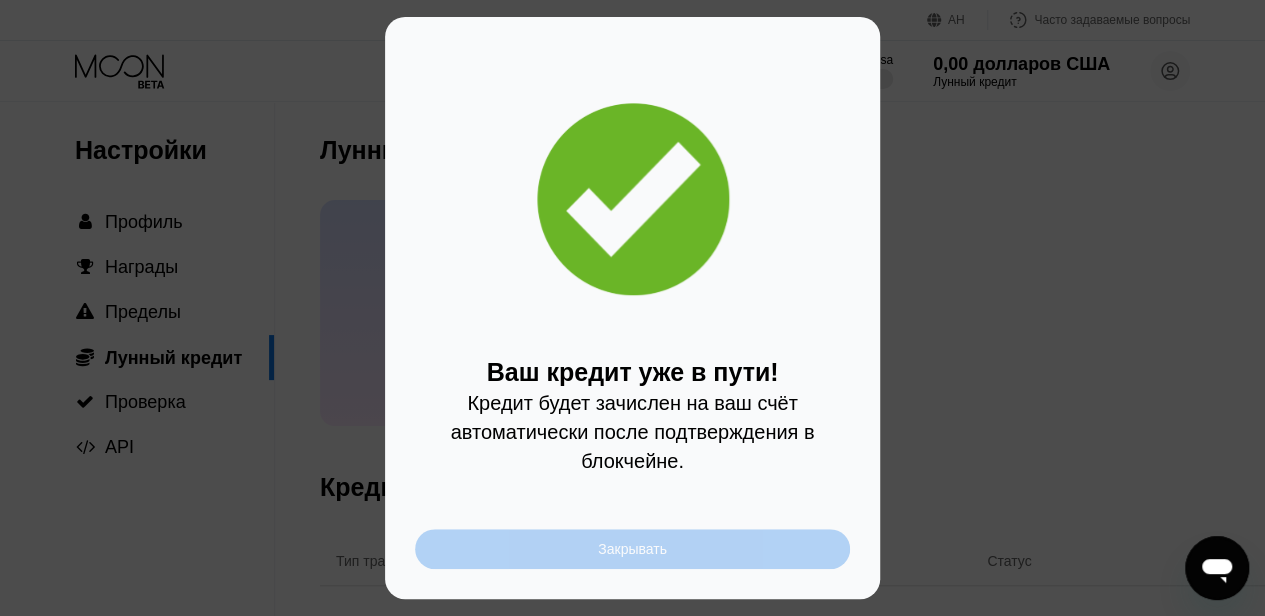 click on "Закрывать" at bounding box center [632, 549] 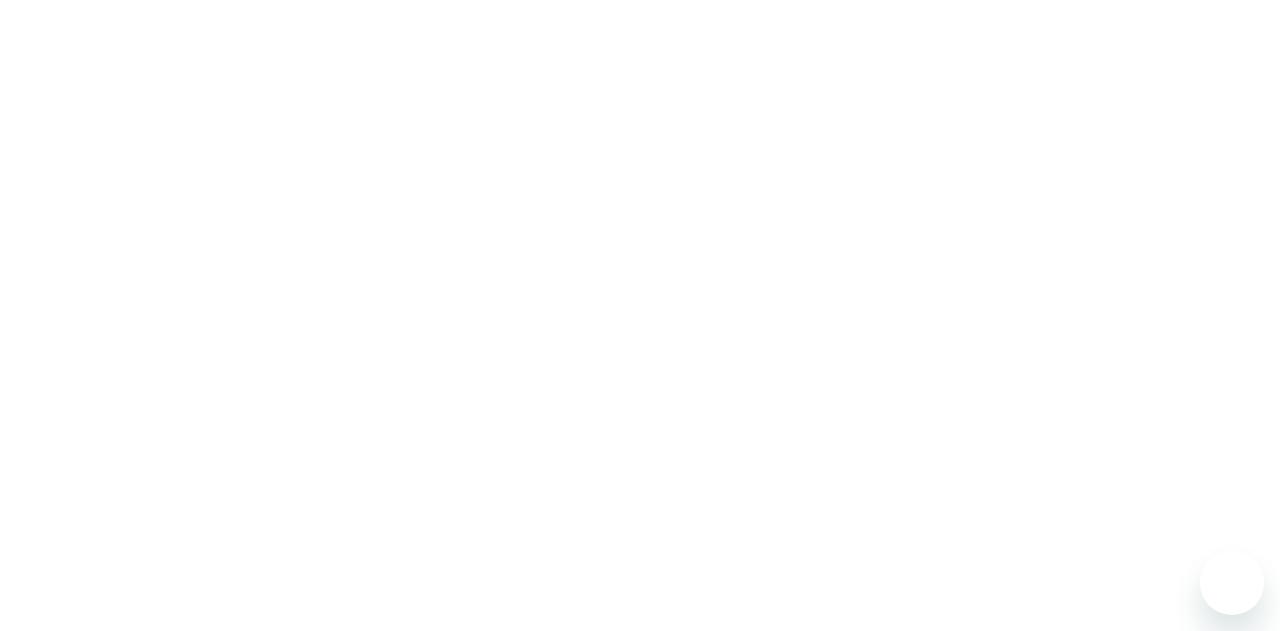 scroll, scrollTop: 0, scrollLeft: 0, axis: both 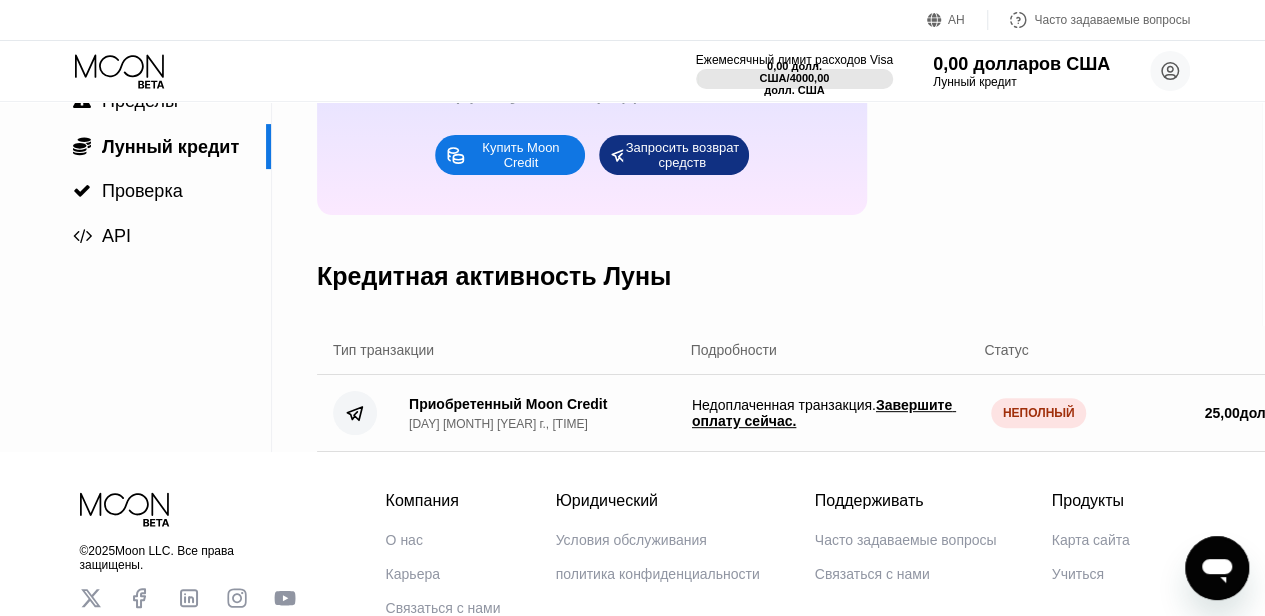 drag, startPoint x: 490, startPoint y: 378, endPoint x: 910, endPoint y: 429, distance: 423.08508 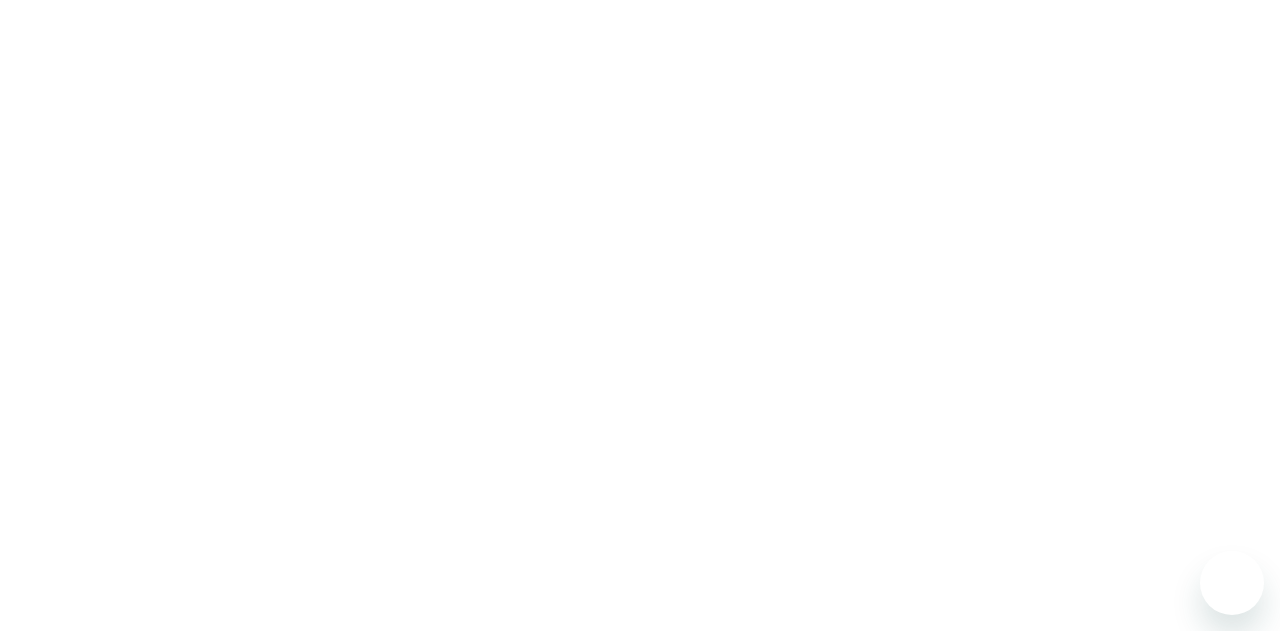 scroll, scrollTop: 0, scrollLeft: 0, axis: both 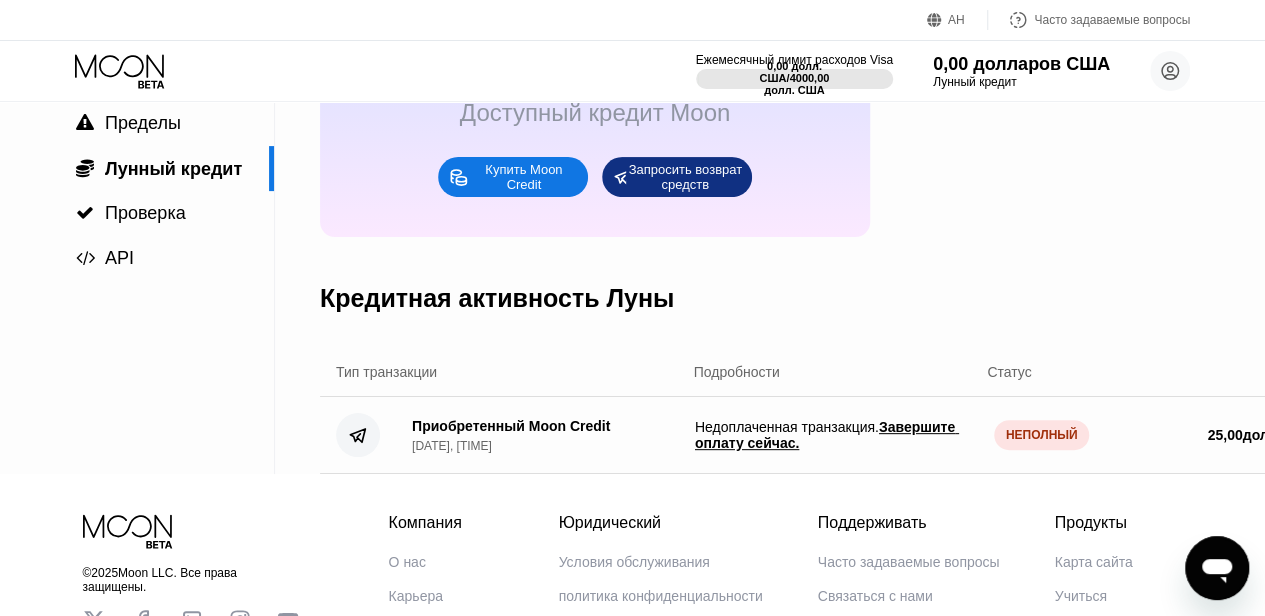 click on "Приобретенный Moon Credit [DATE], [TIME]" at bounding box center [511, 435] 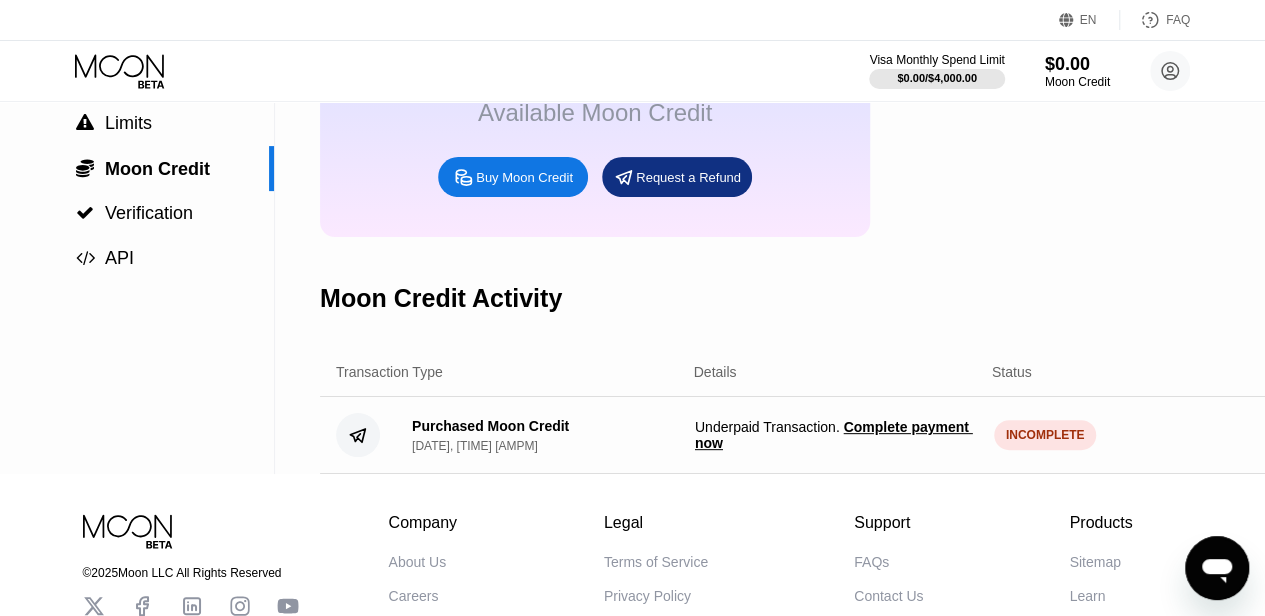 click on "Complete payment now" at bounding box center (834, 435) 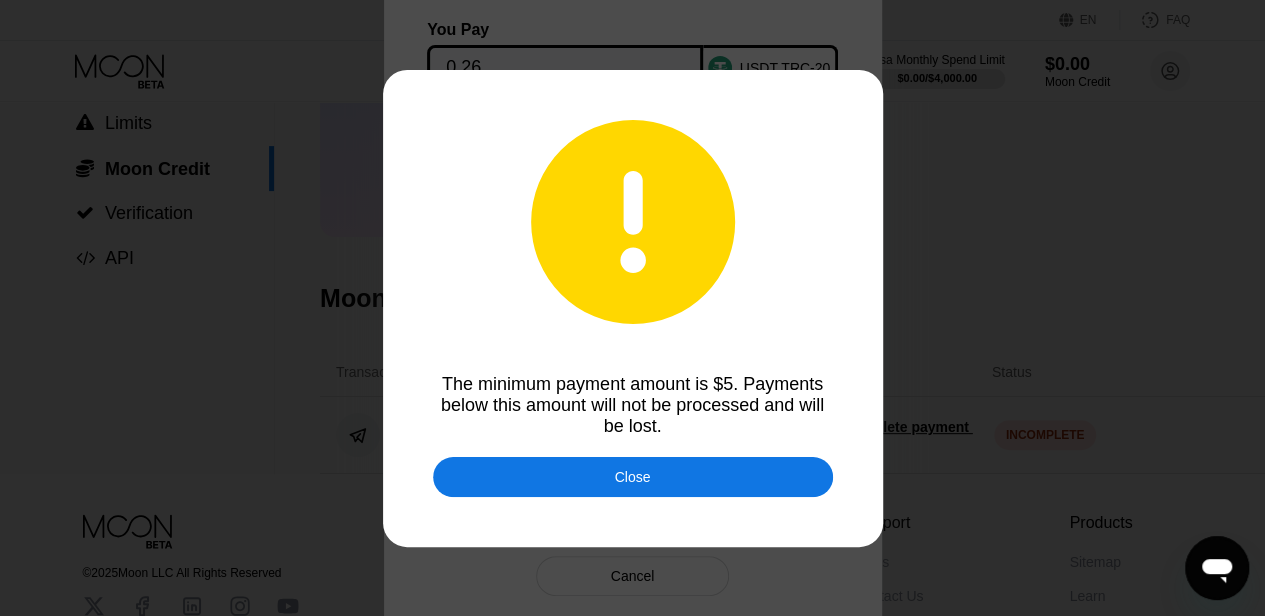 click on "Close" at bounding box center (633, 477) 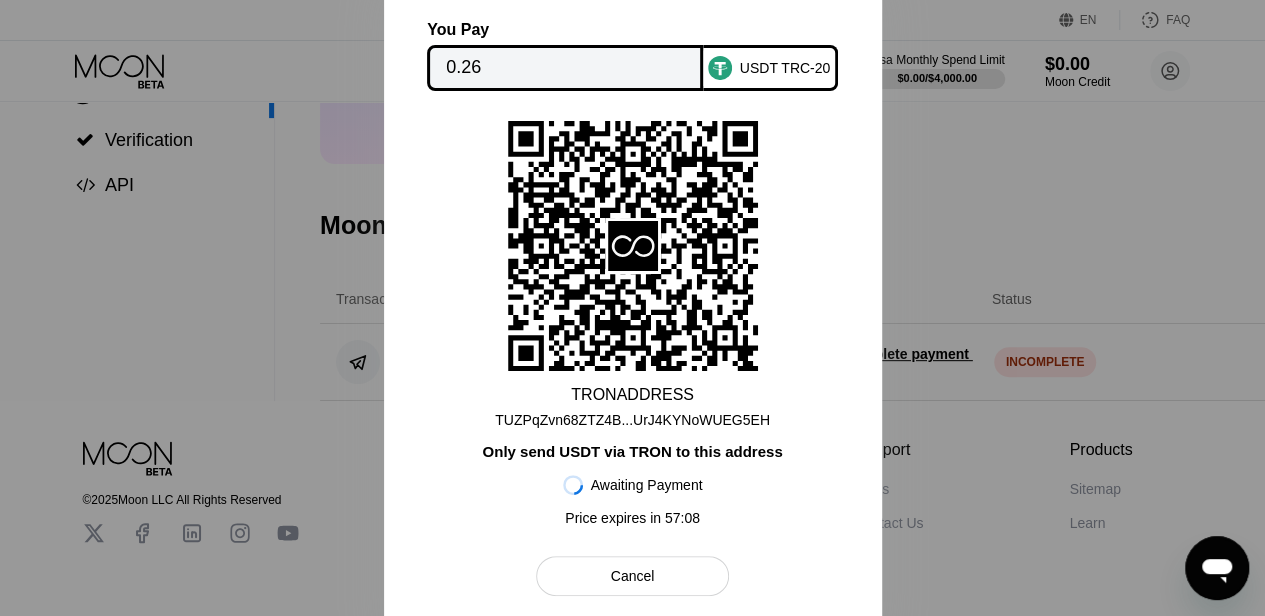scroll, scrollTop: 263, scrollLeft: 0, axis: vertical 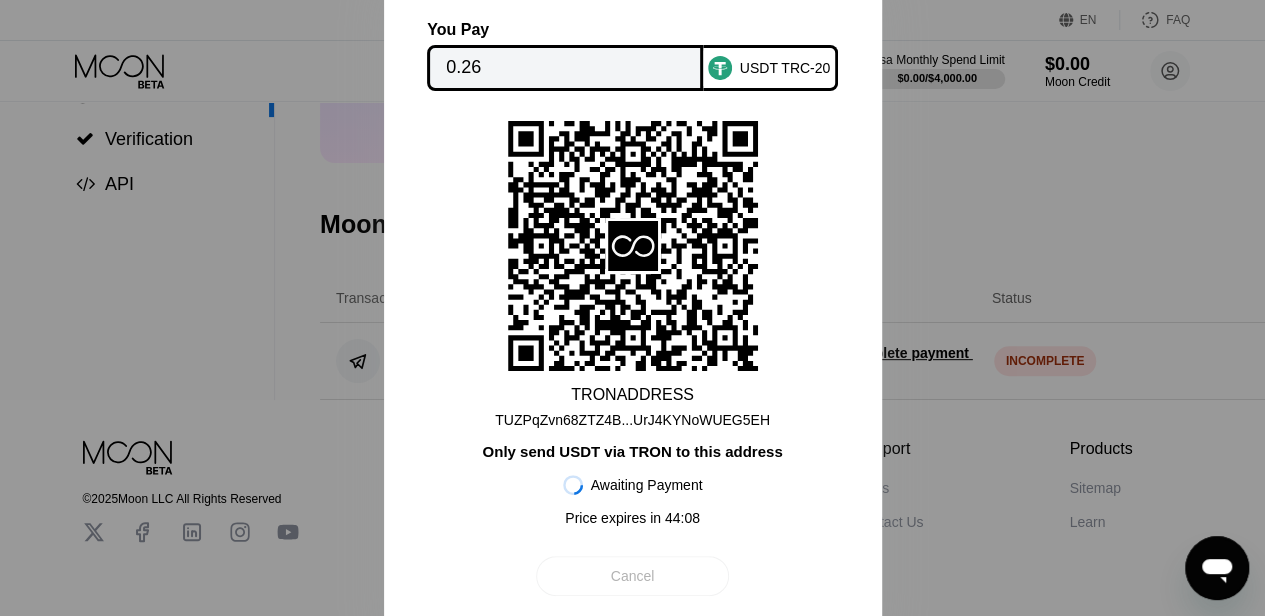 click on "Cancel" at bounding box center [633, 576] 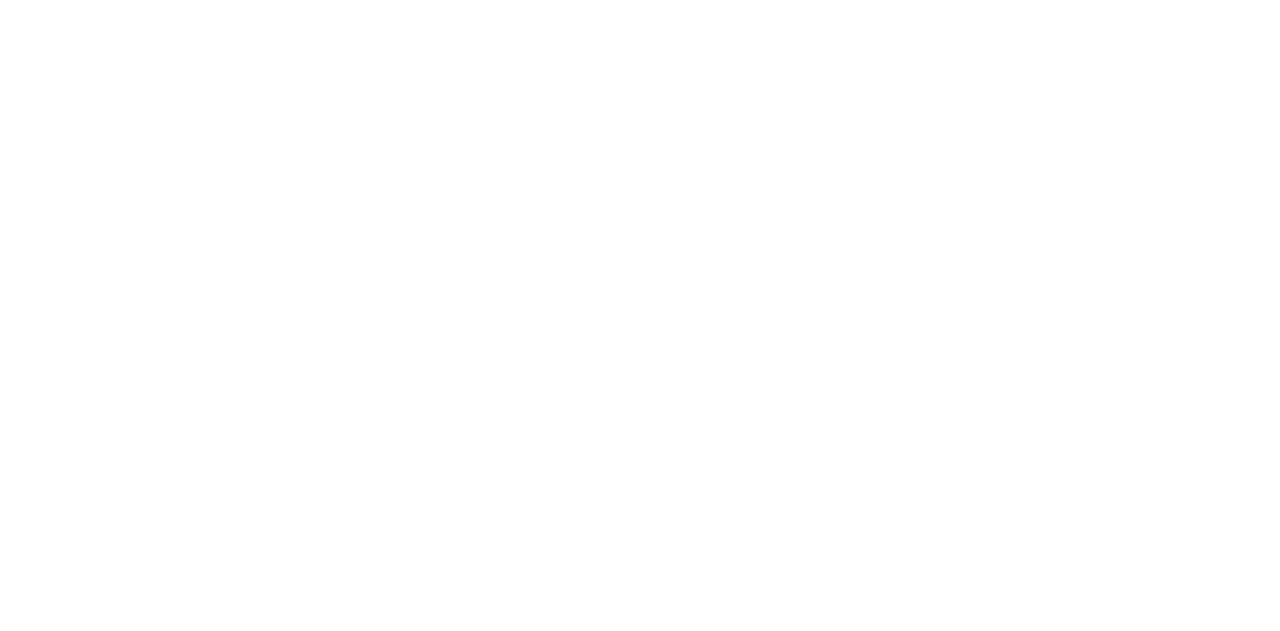 scroll, scrollTop: 0, scrollLeft: 0, axis: both 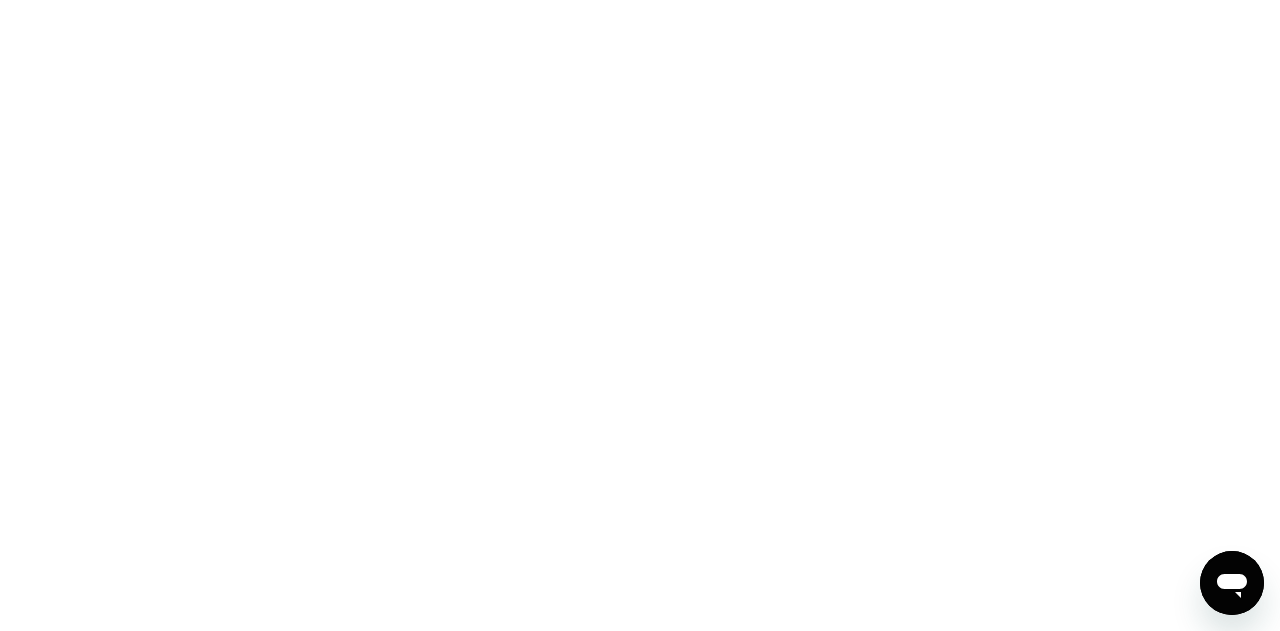 click at bounding box center (640, 315) 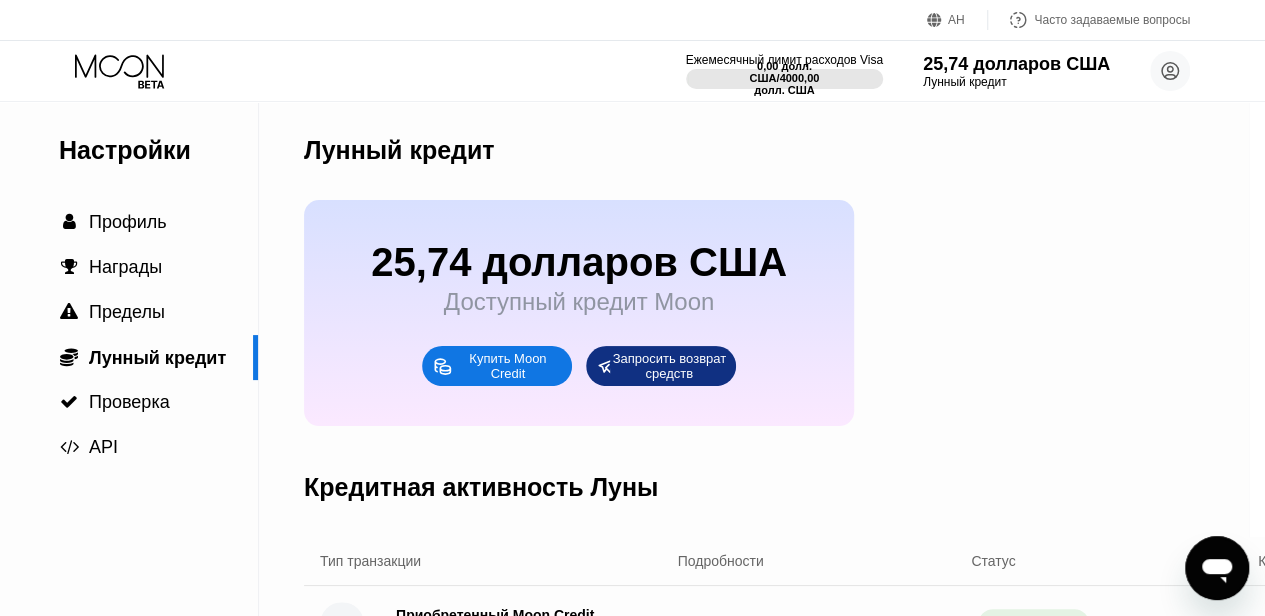 scroll, scrollTop: 0, scrollLeft: 22, axis: horizontal 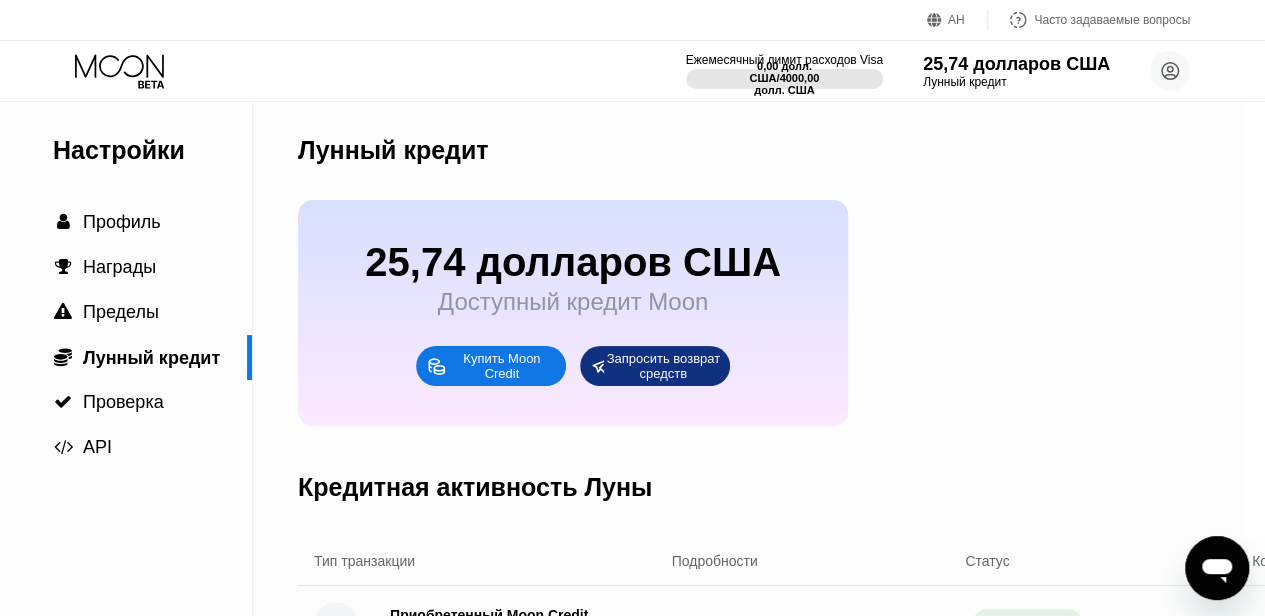 click on "Доступный кредит Moon" at bounding box center (573, 301) 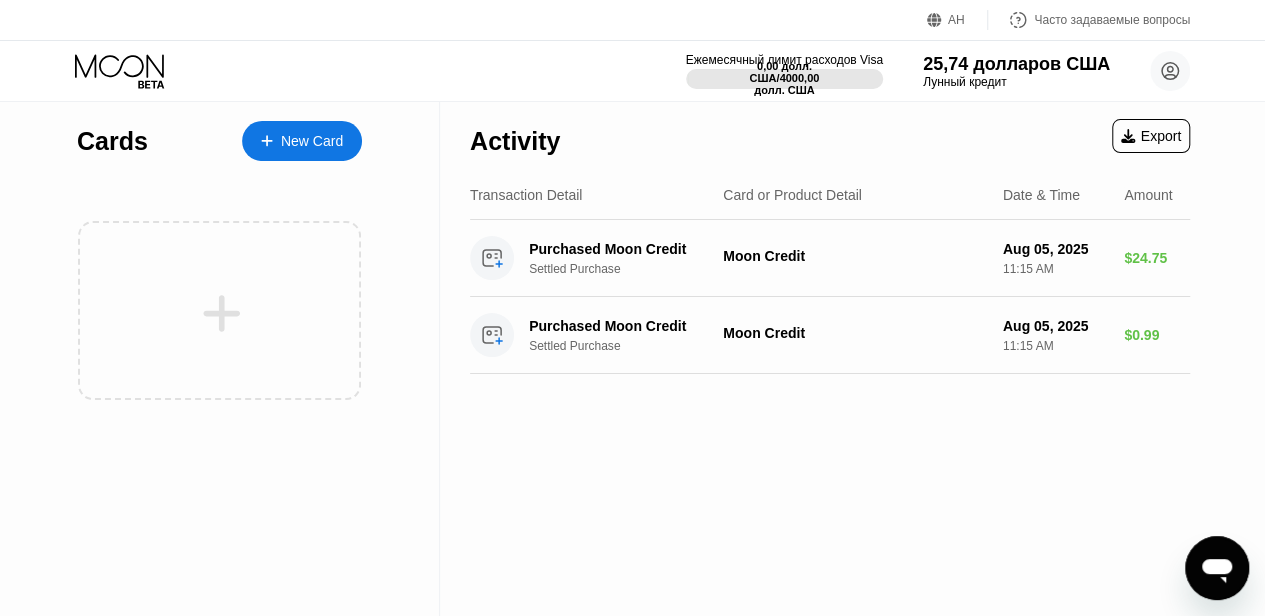 scroll, scrollTop: 0, scrollLeft: 0, axis: both 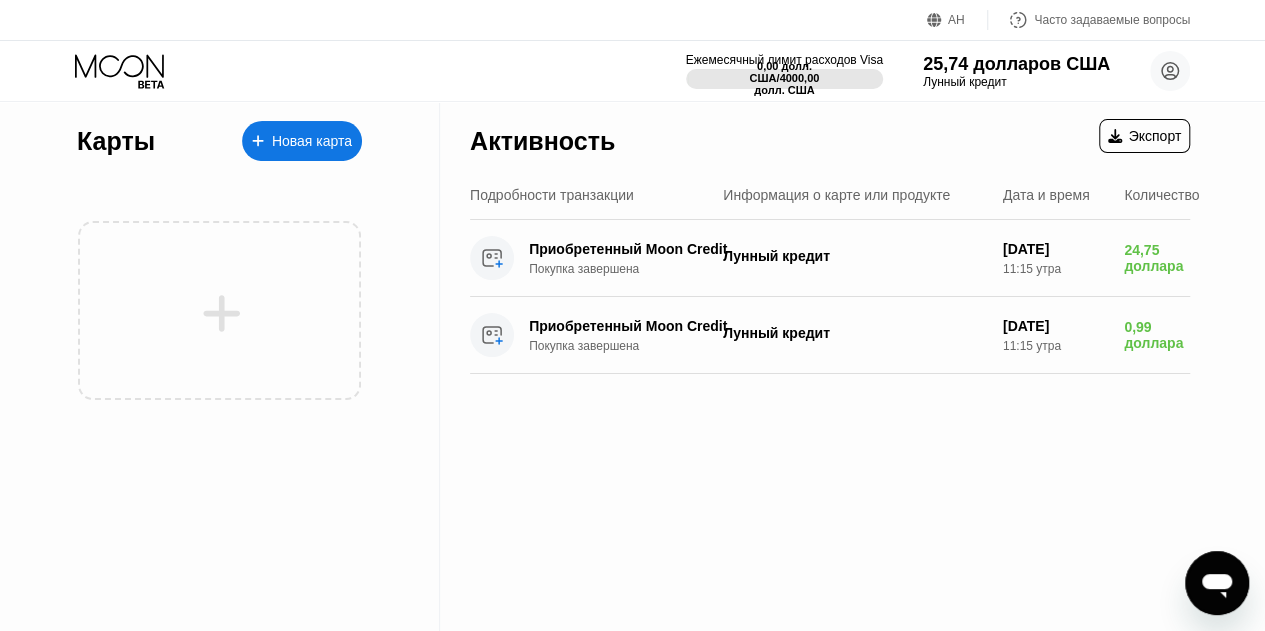 click on "Новая карта" at bounding box center (312, 141) 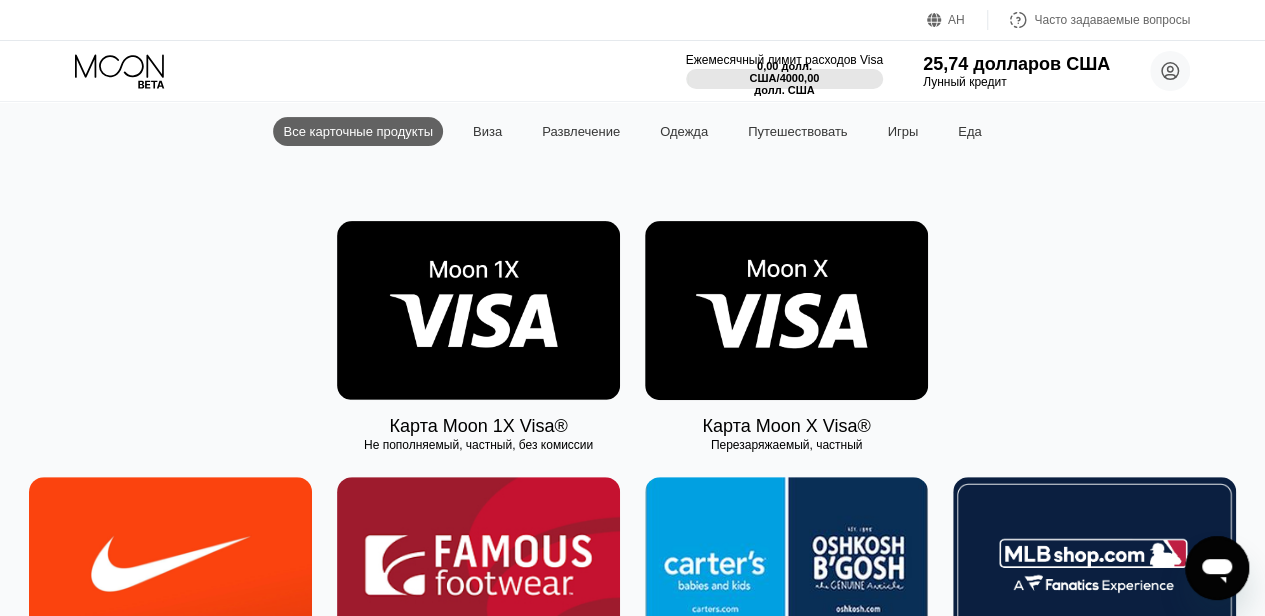 scroll, scrollTop: 200, scrollLeft: 0, axis: vertical 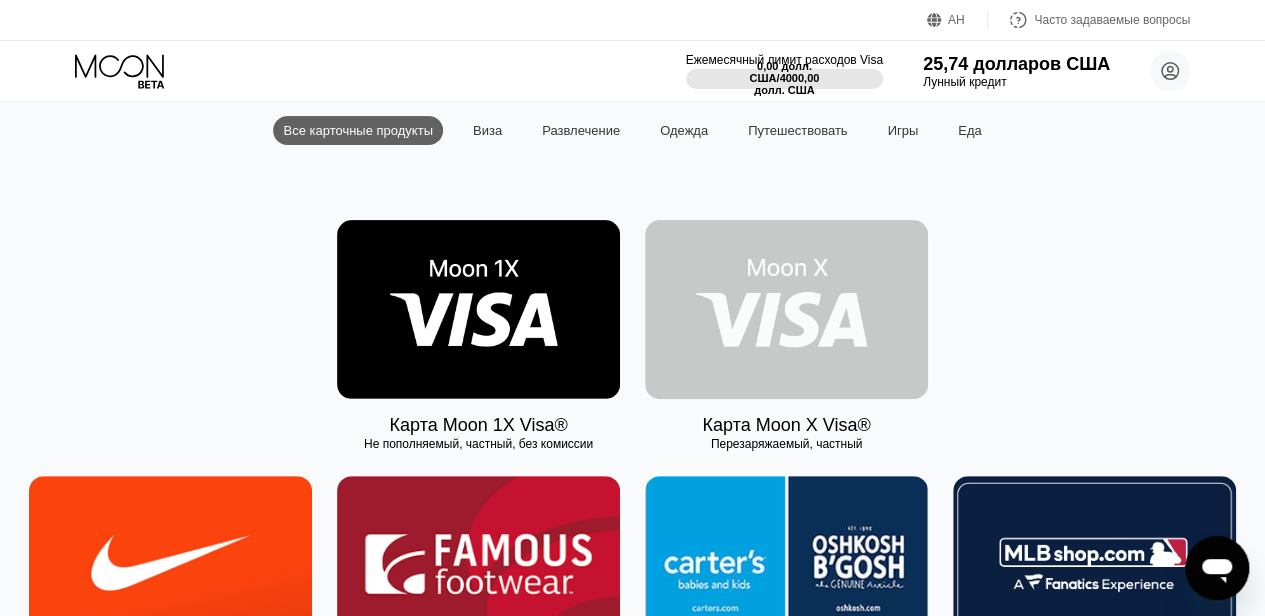 click at bounding box center [786, 309] 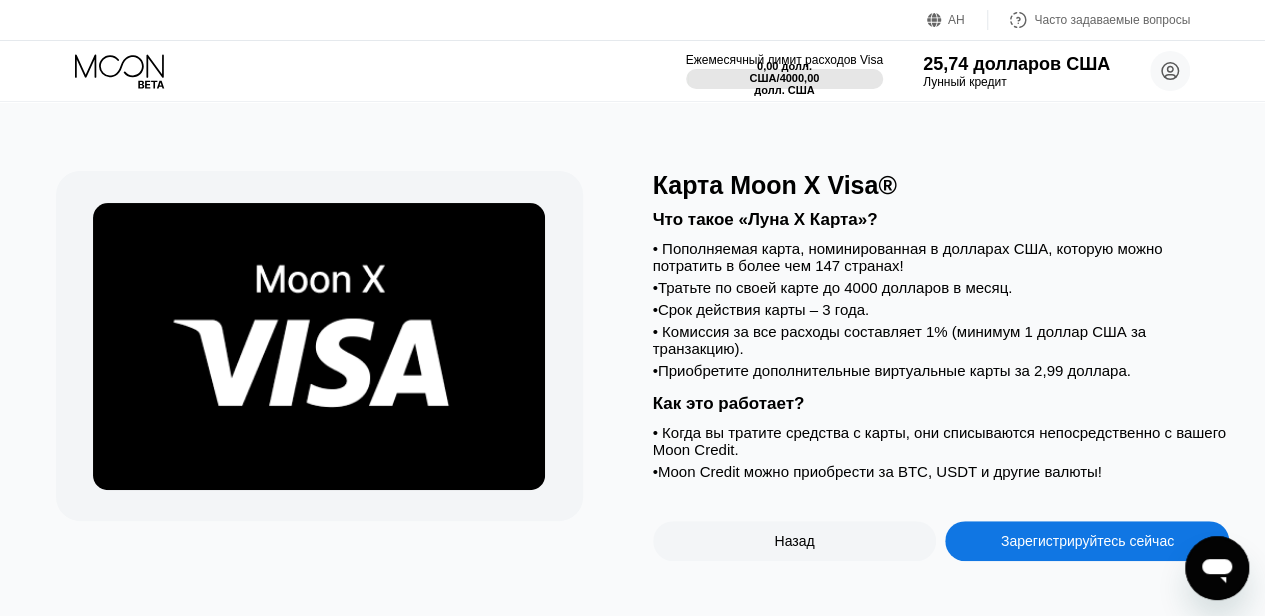 scroll, scrollTop: 200, scrollLeft: 0, axis: vertical 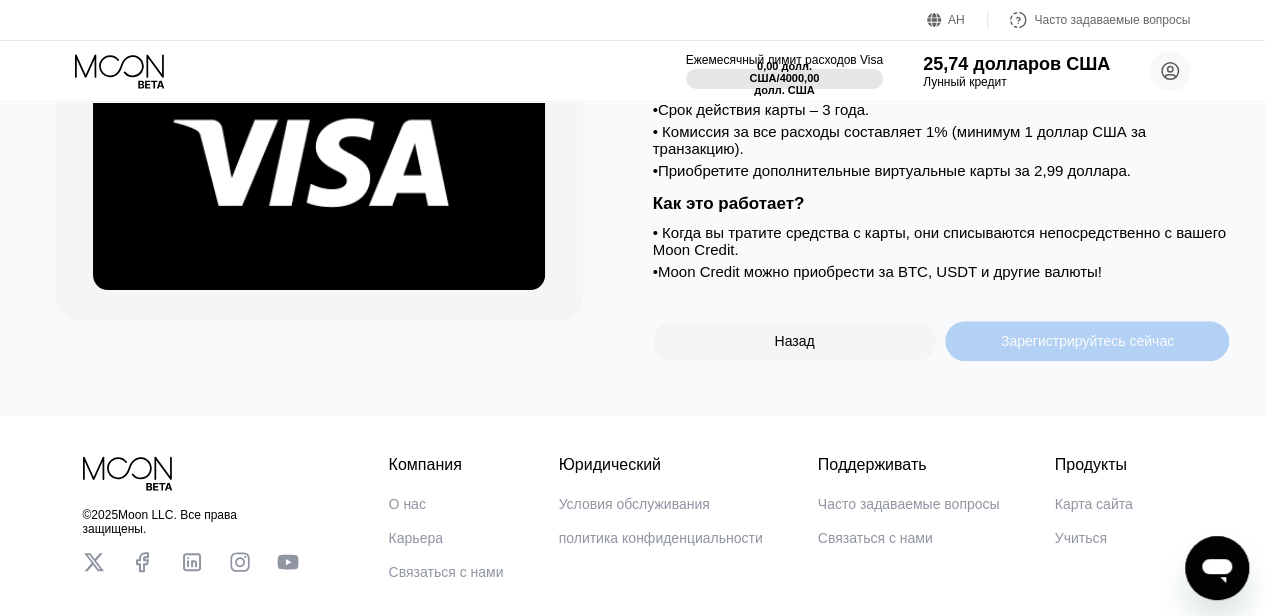 click on "Зарегистрируйтесь сейчас" at bounding box center (1087, 341) 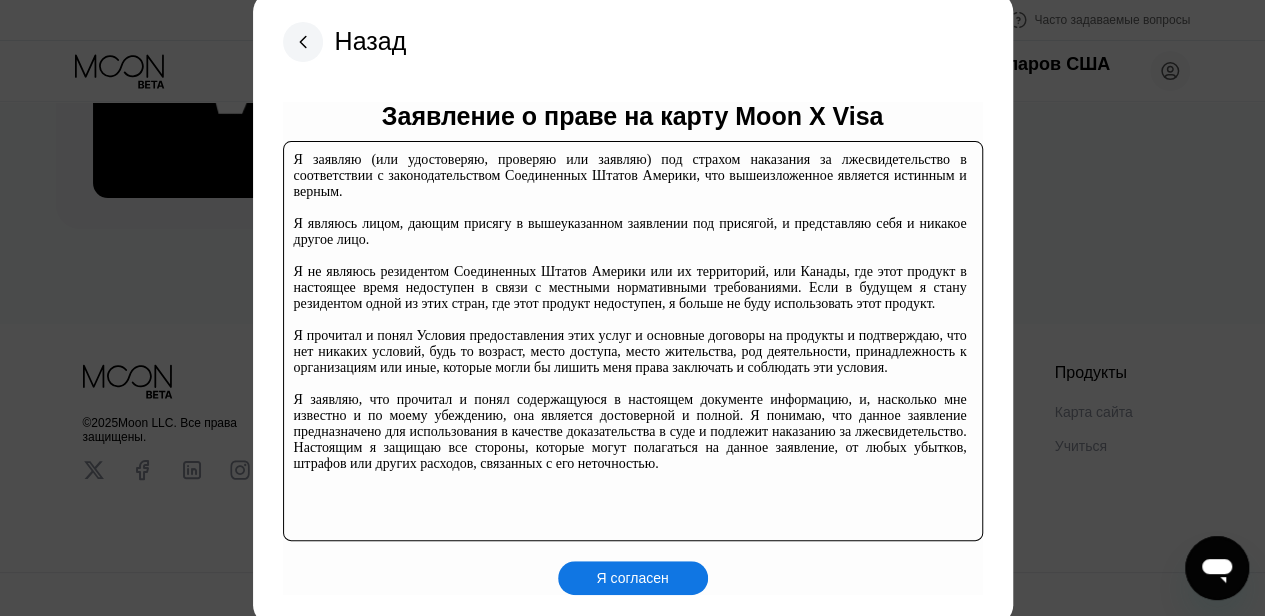 scroll, scrollTop: 306, scrollLeft: 0, axis: vertical 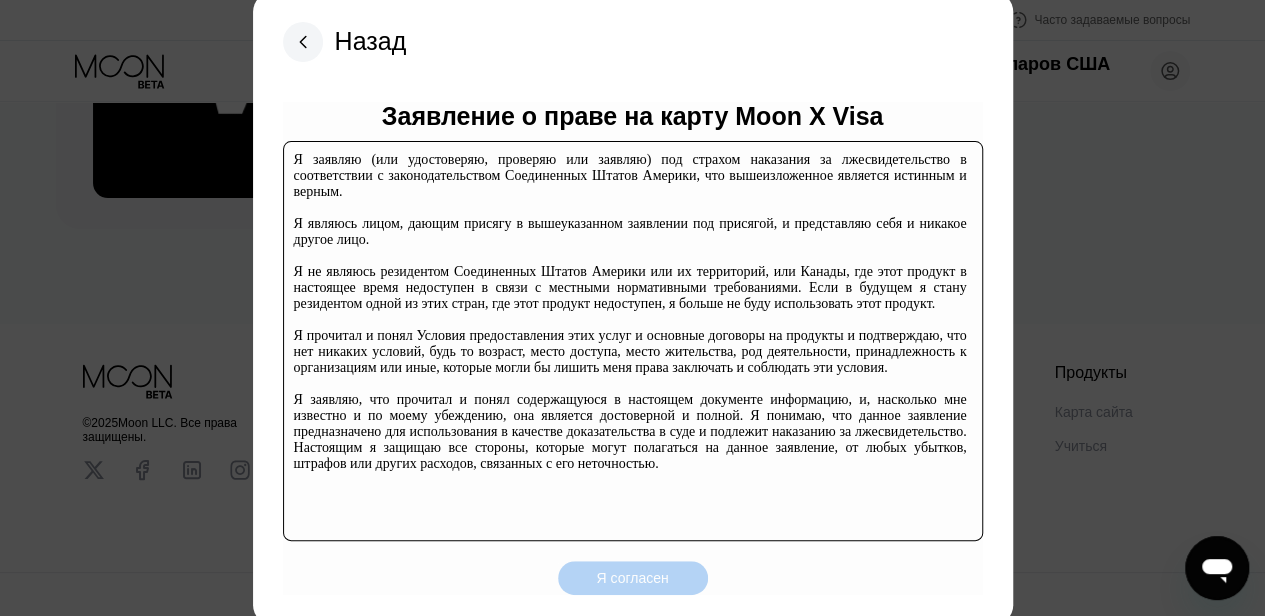 click on "Я согласен" at bounding box center [632, 578] 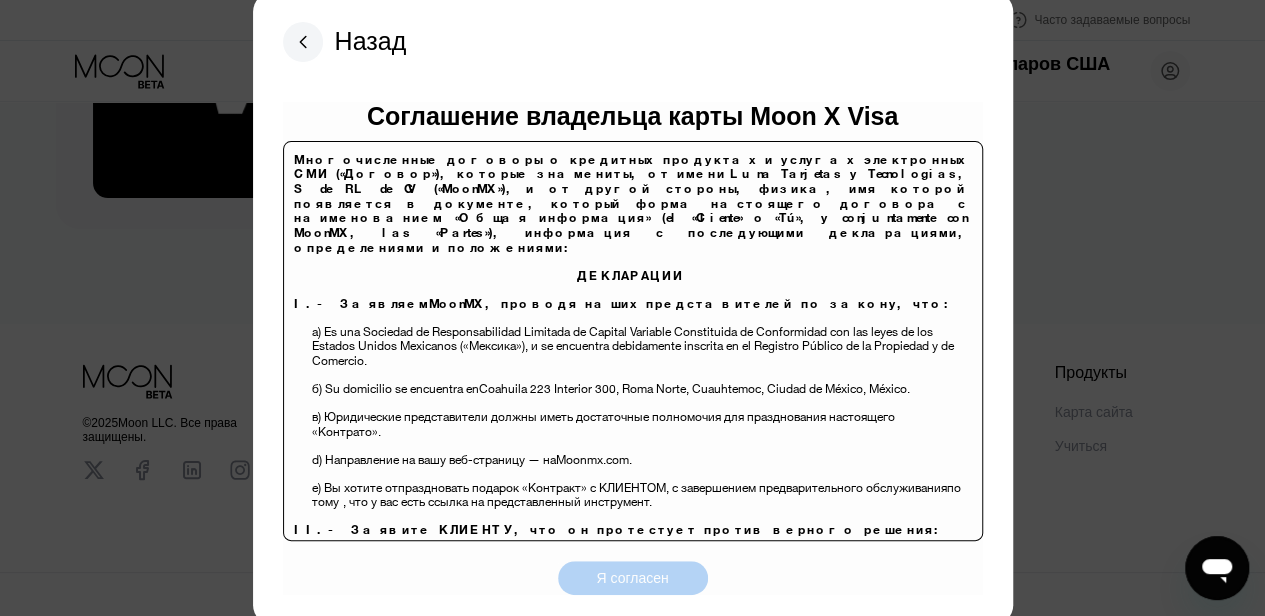 click on "Я согласен" at bounding box center [632, 578] 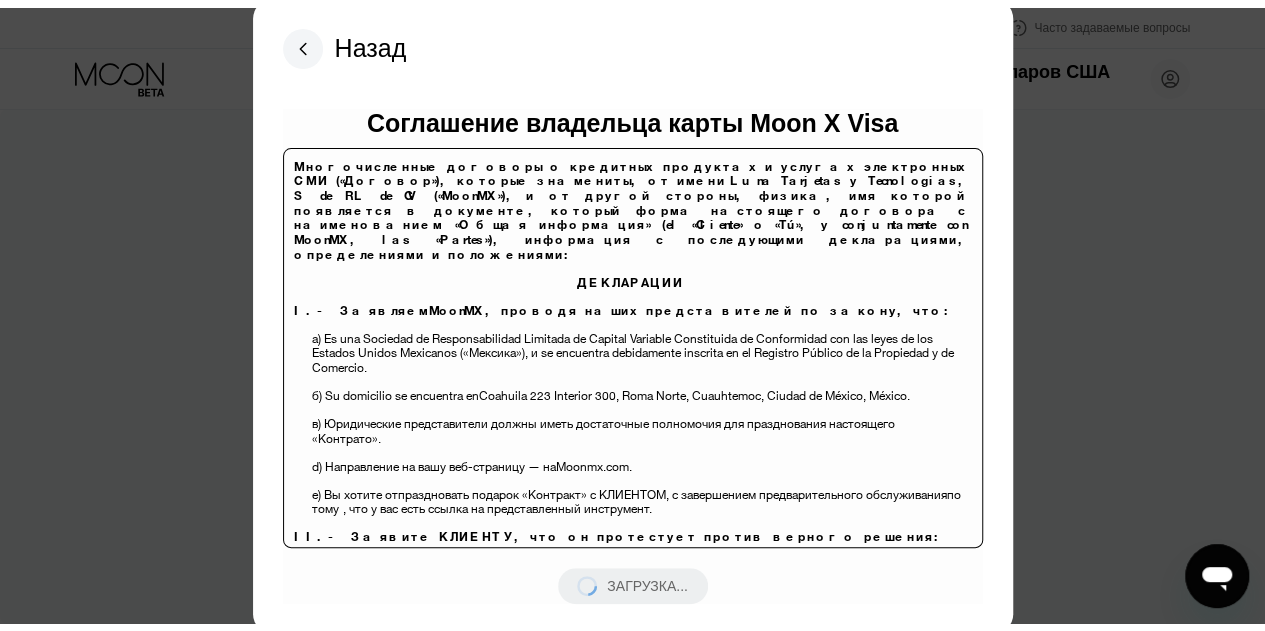 scroll, scrollTop: 0, scrollLeft: 0, axis: both 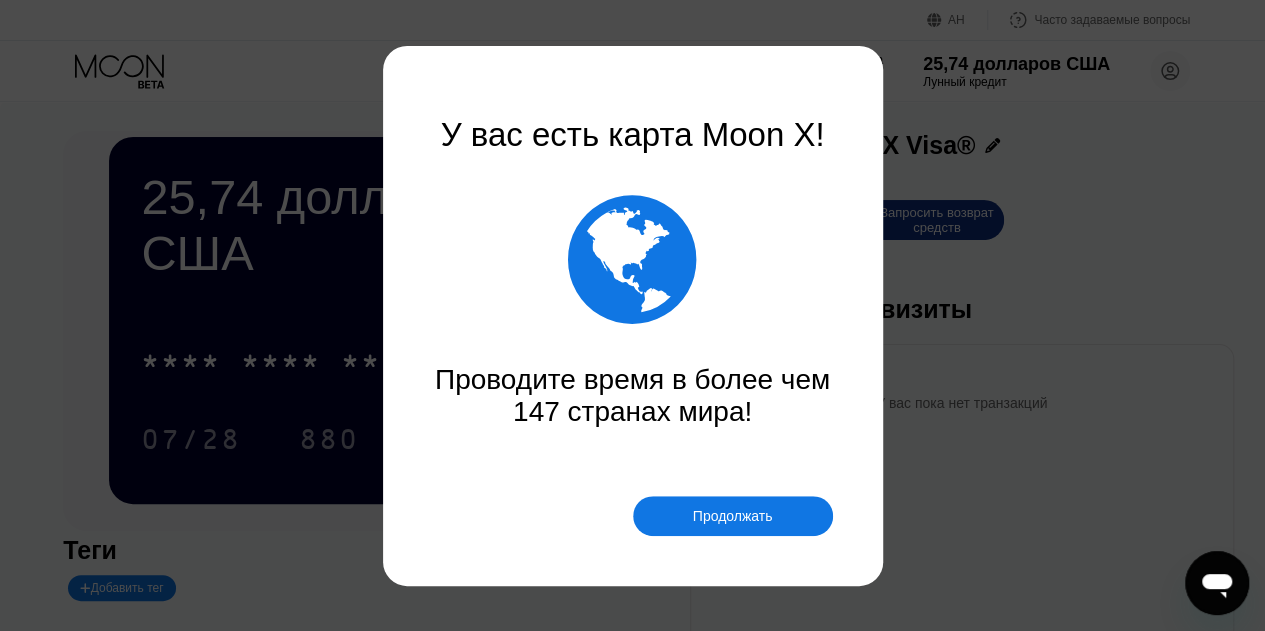 click on "Продолжать" at bounding box center (733, 516) 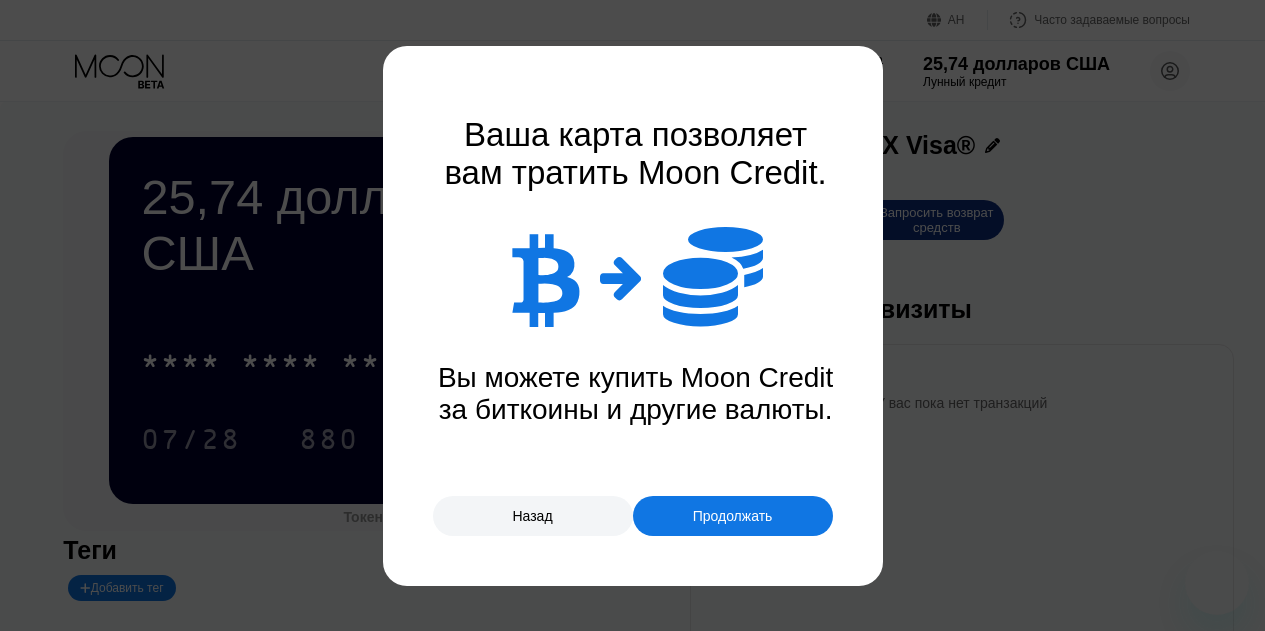 scroll, scrollTop: 0, scrollLeft: 0, axis: both 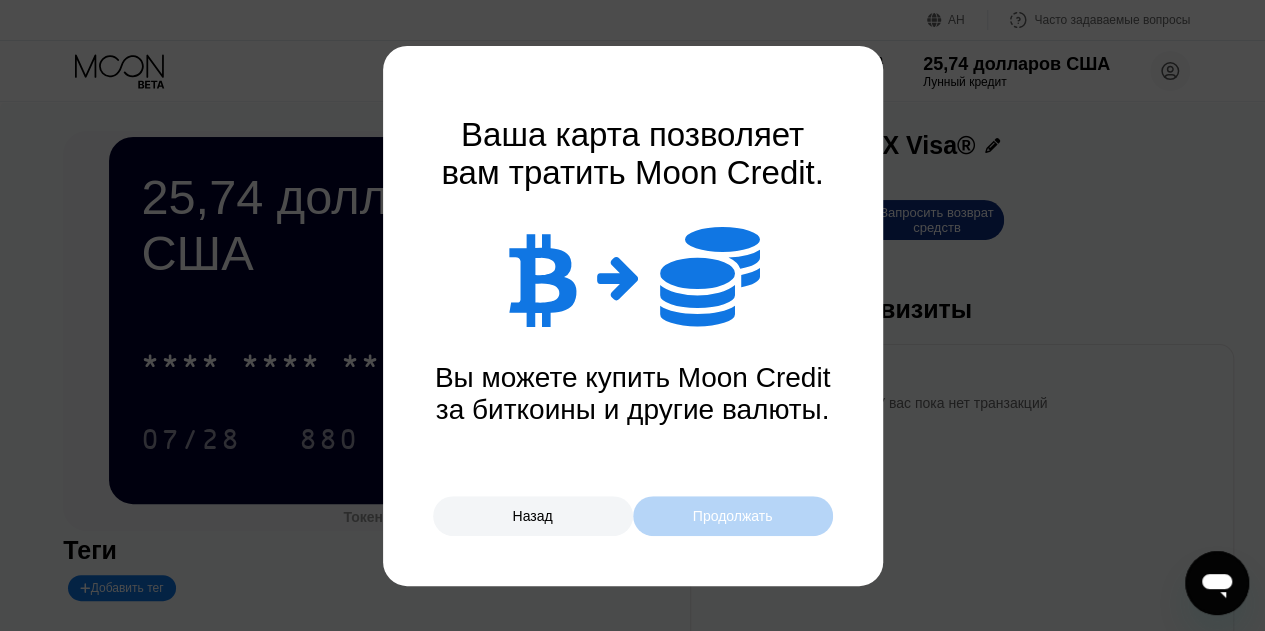 click on "Продолжать" at bounding box center (733, 516) 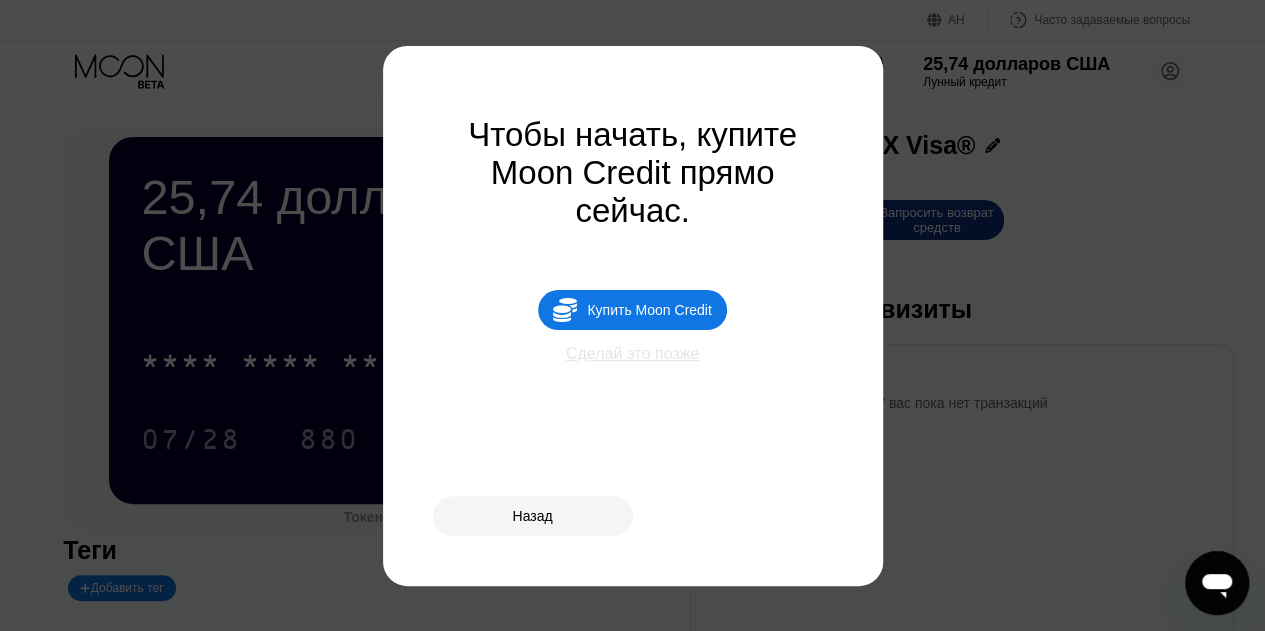 click on "Сделай это позже" at bounding box center [633, 353] 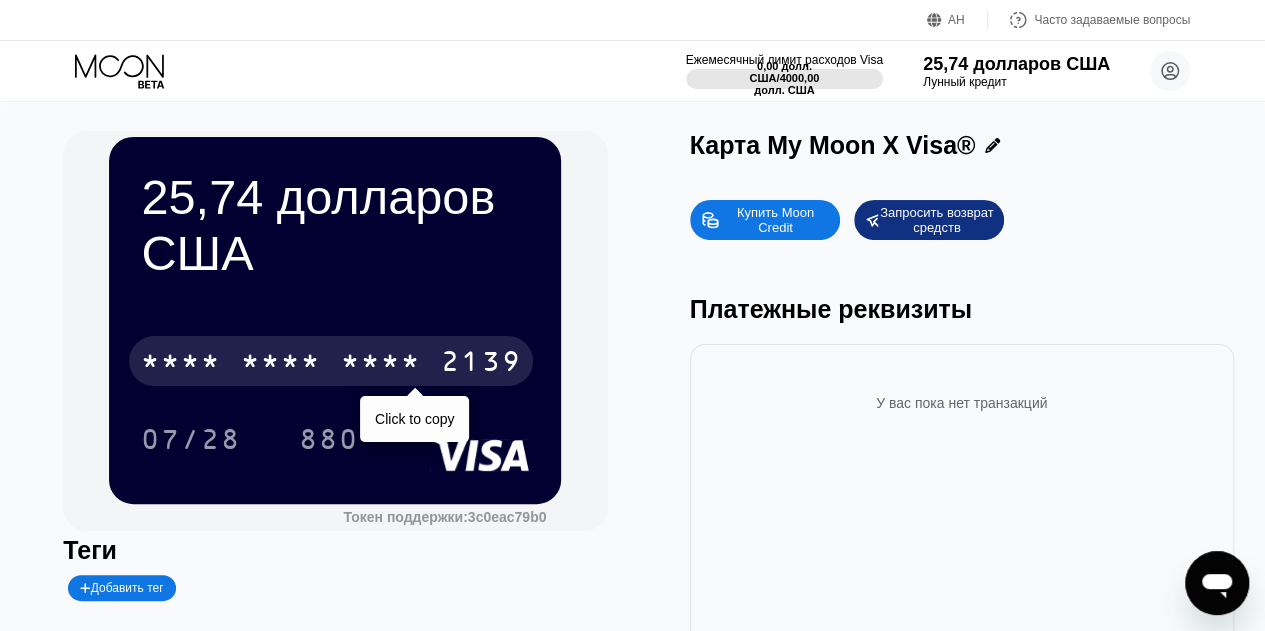 click on "*  *  *  * *  *  *  * *  *  *  * 2139 Click to copy" at bounding box center [335, 355] 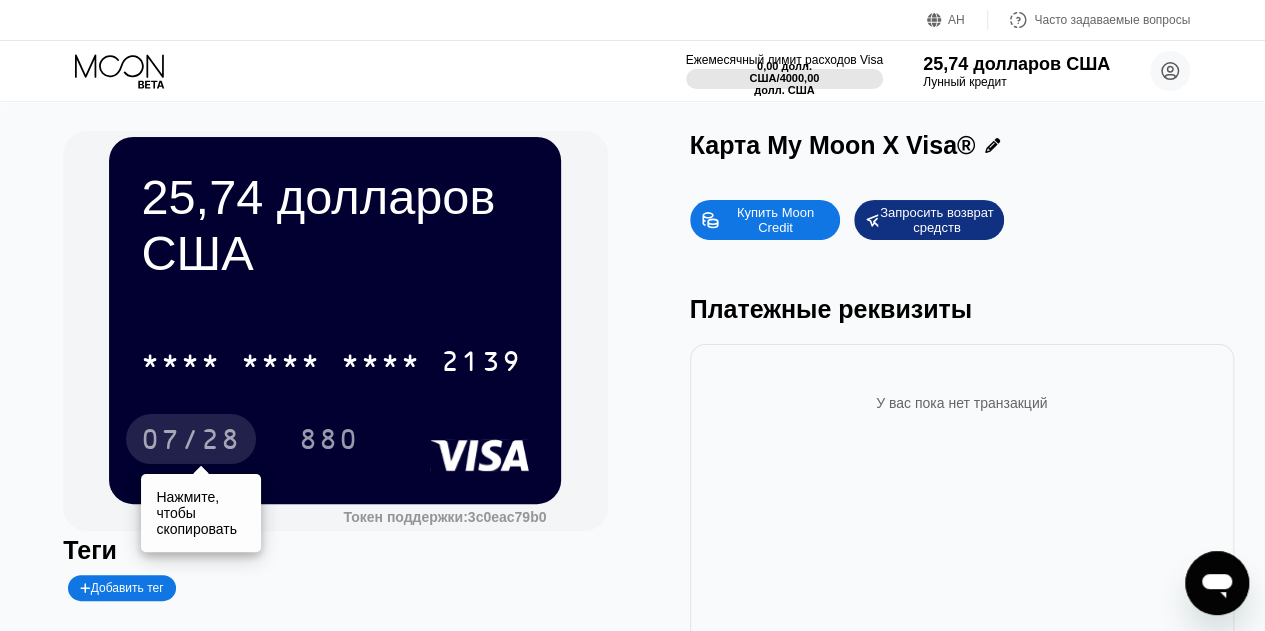 click on "07/28" at bounding box center [191, 442] 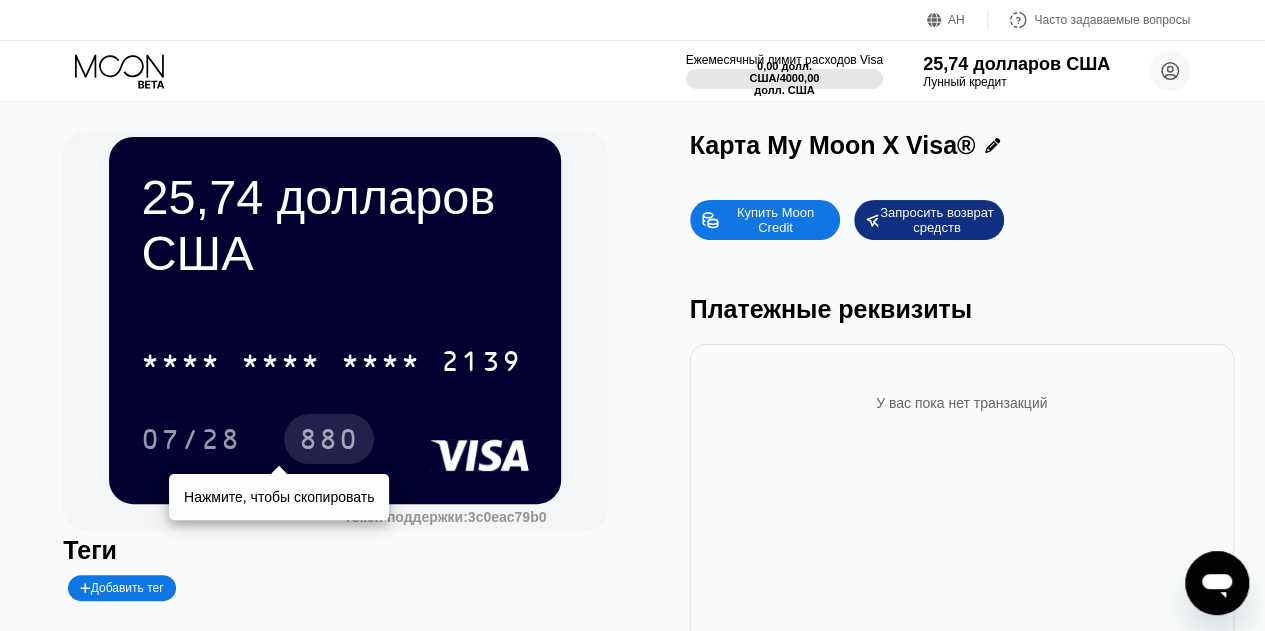 click on "880" at bounding box center [329, 442] 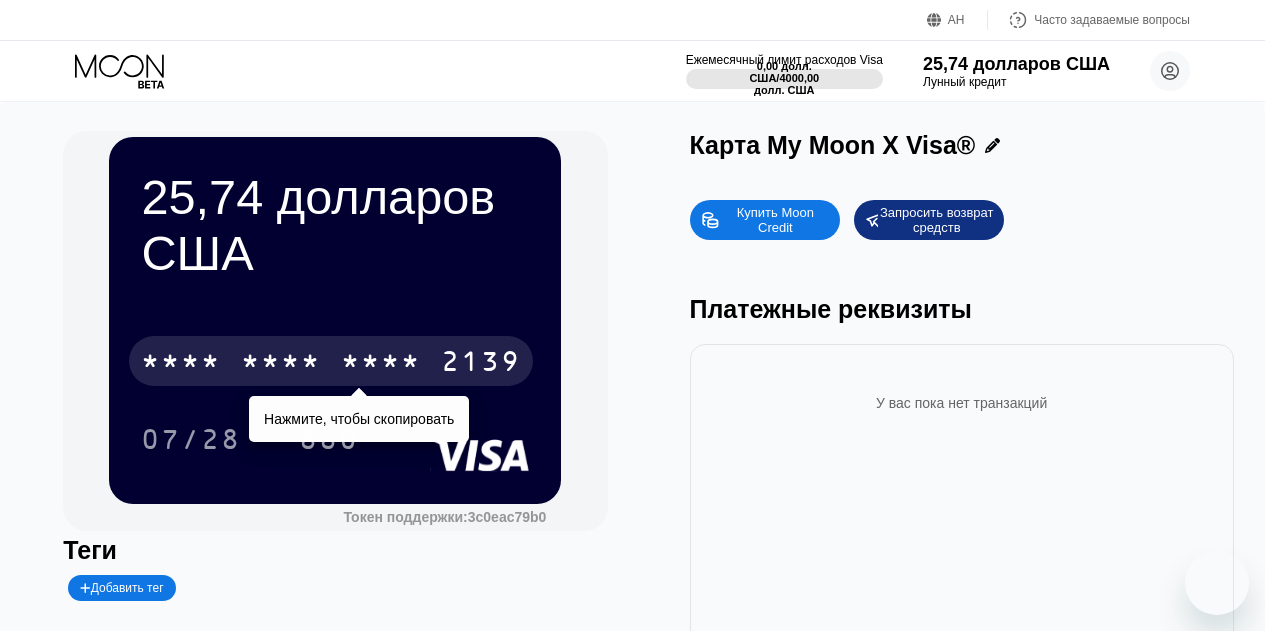 scroll, scrollTop: 0, scrollLeft: 0, axis: both 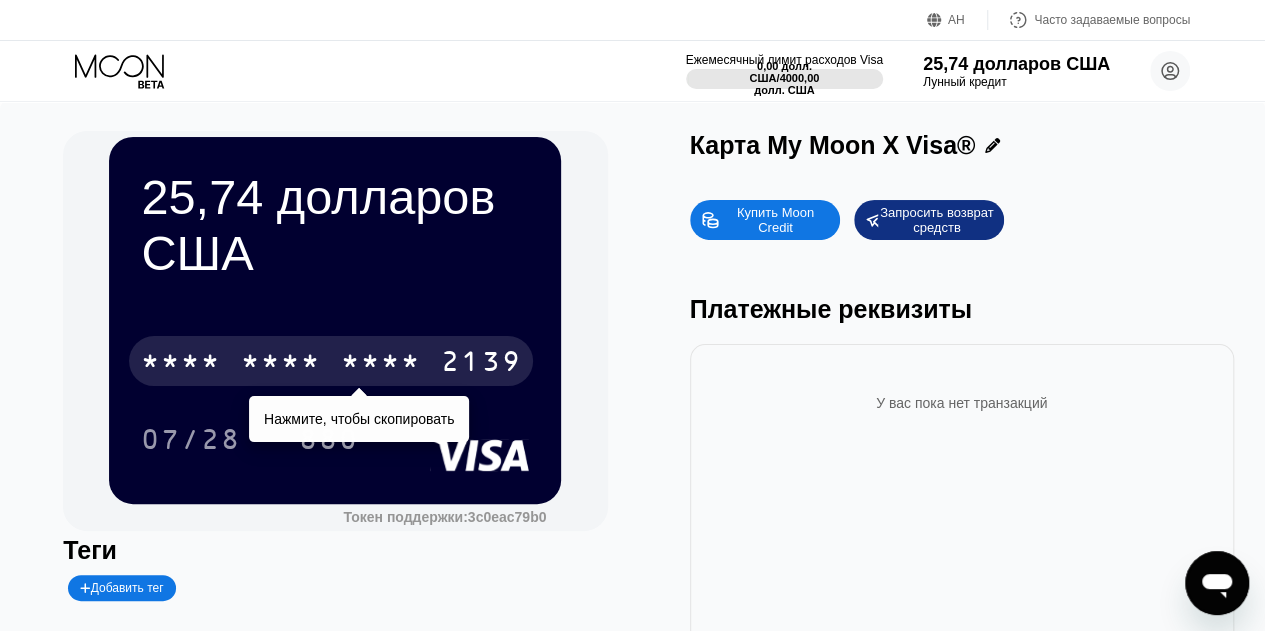 click on "2139" at bounding box center (481, 364) 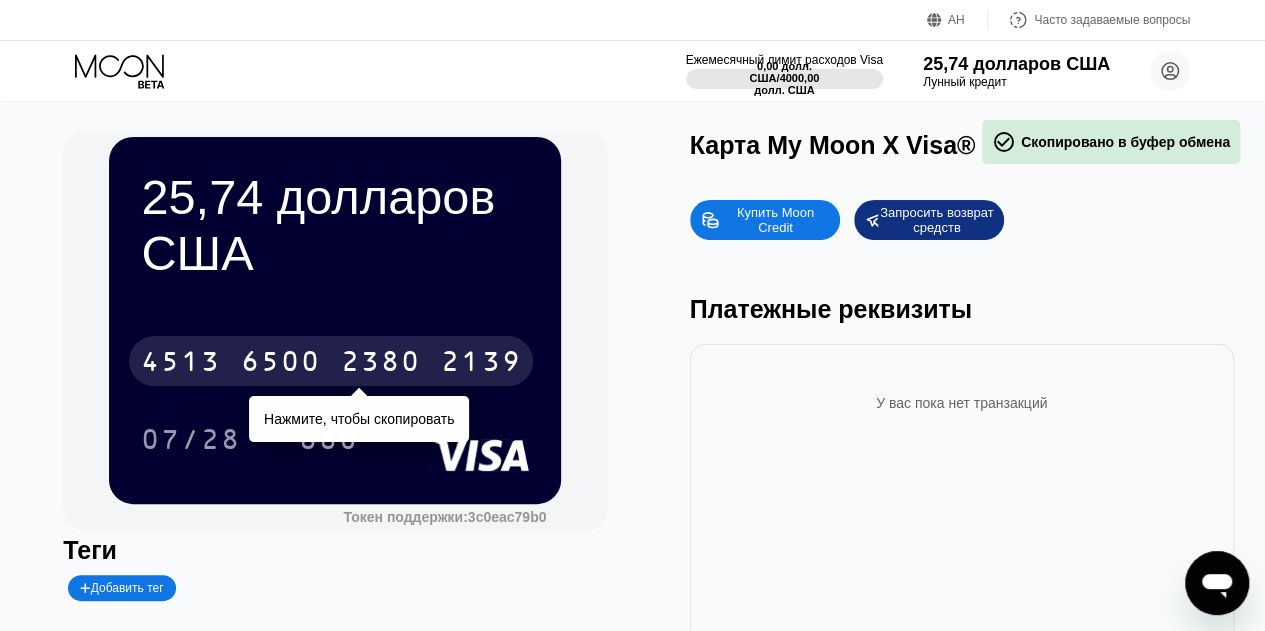 click on "2139" at bounding box center (481, 364) 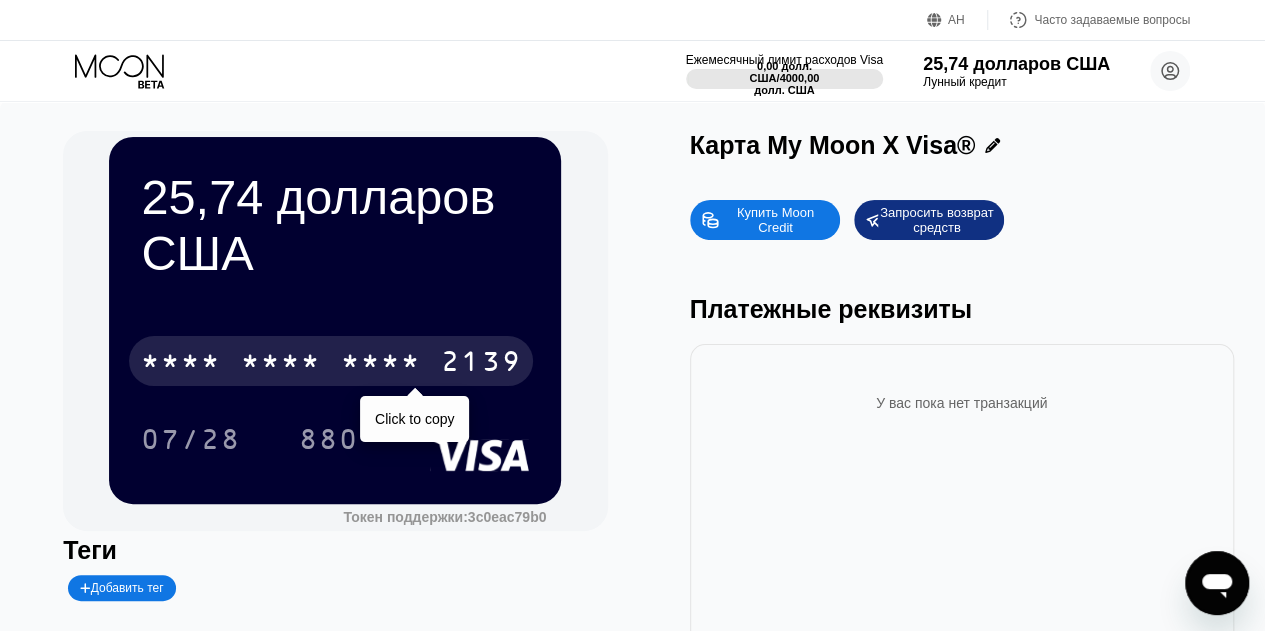 click on "*  *  *  *" at bounding box center (281, 364) 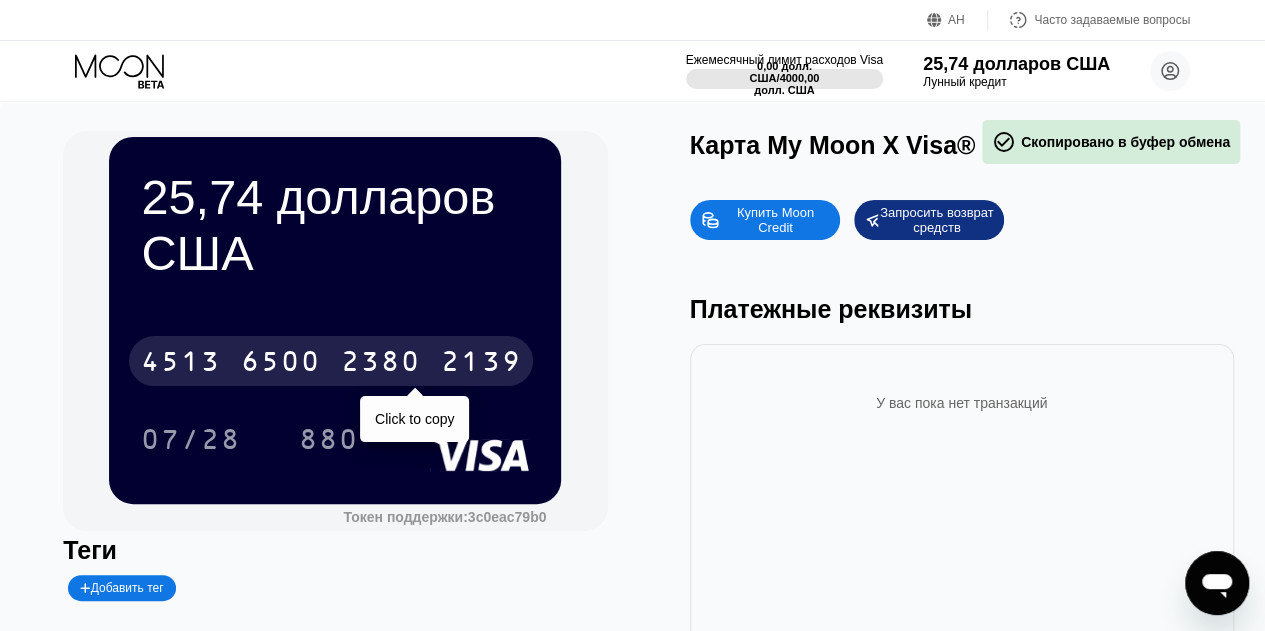 click on "2380" at bounding box center (381, 364) 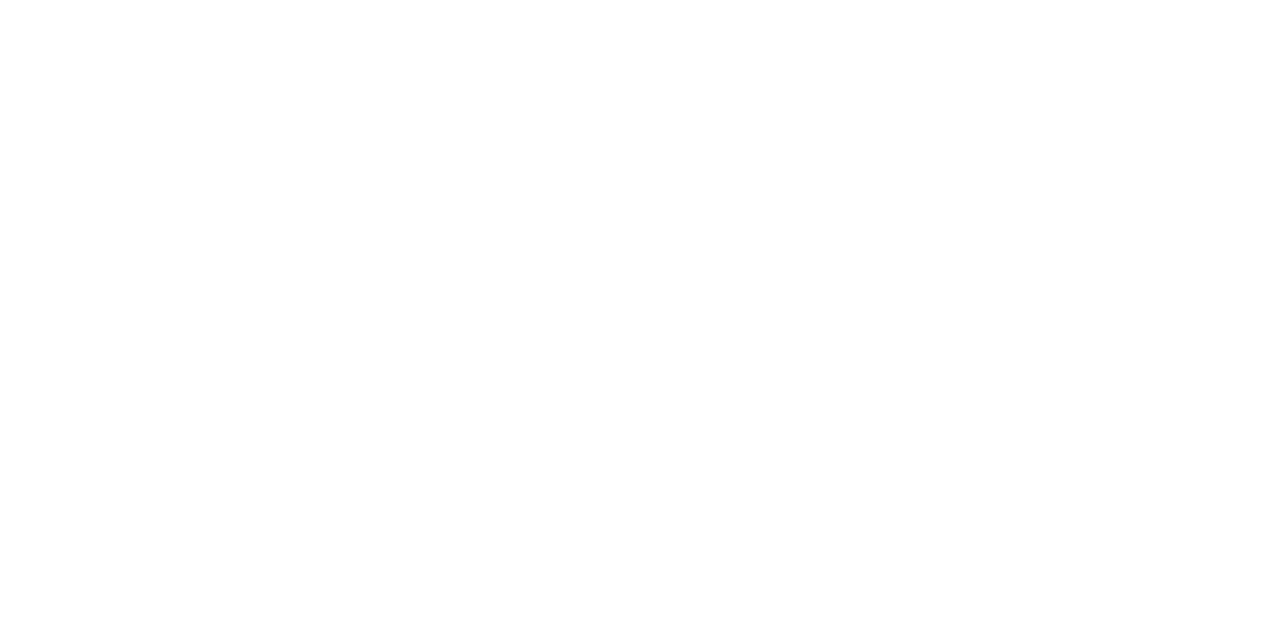 scroll, scrollTop: 0, scrollLeft: 0, axis: both 